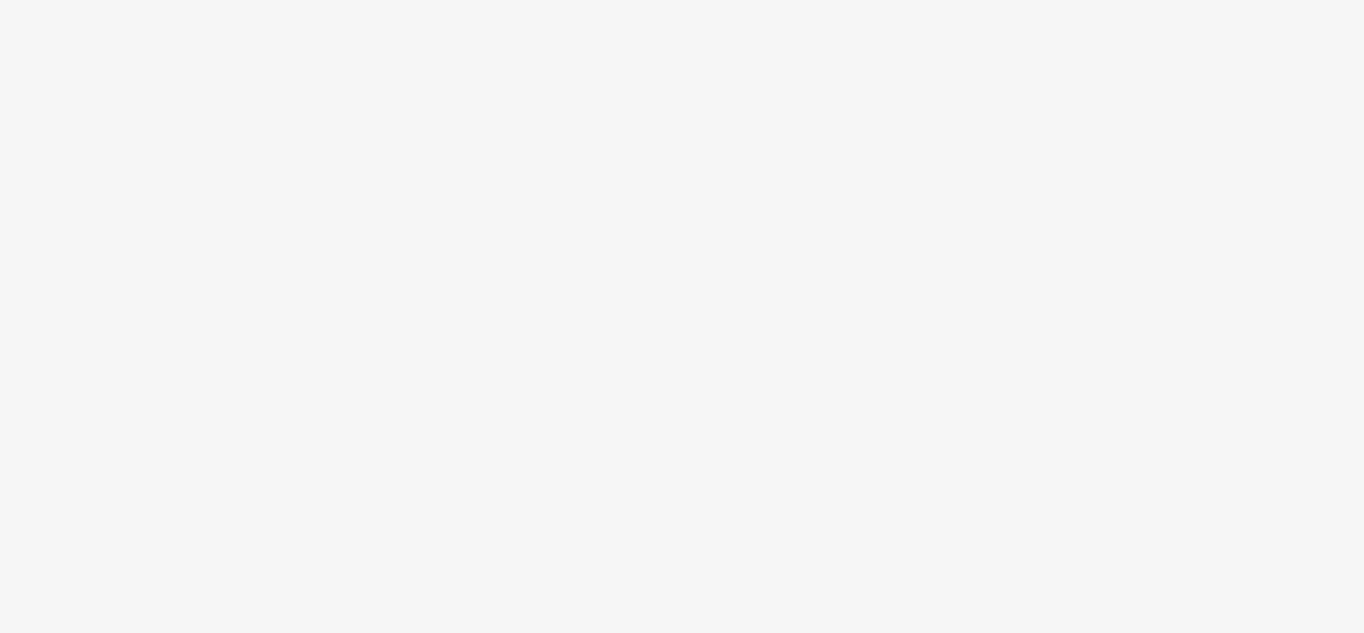 scroll, scrollTop: 0, scrollLeft: 0, axis: both 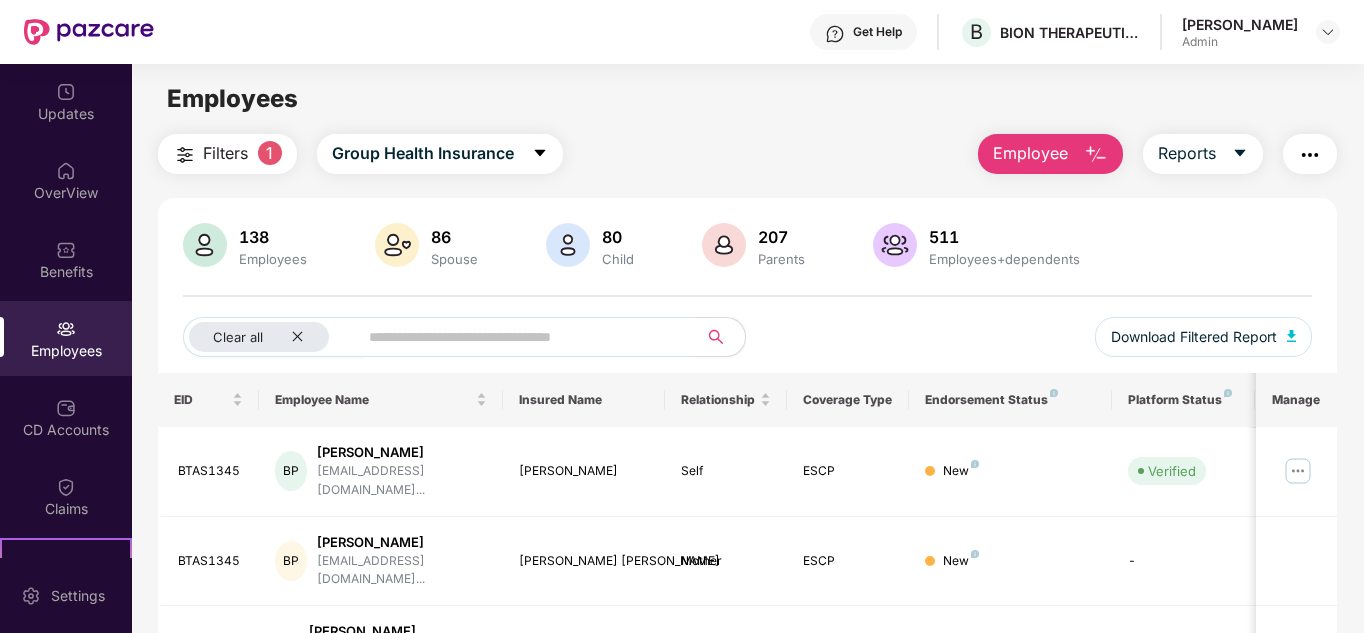 click on "Employees" at bounding box center [66, 351] 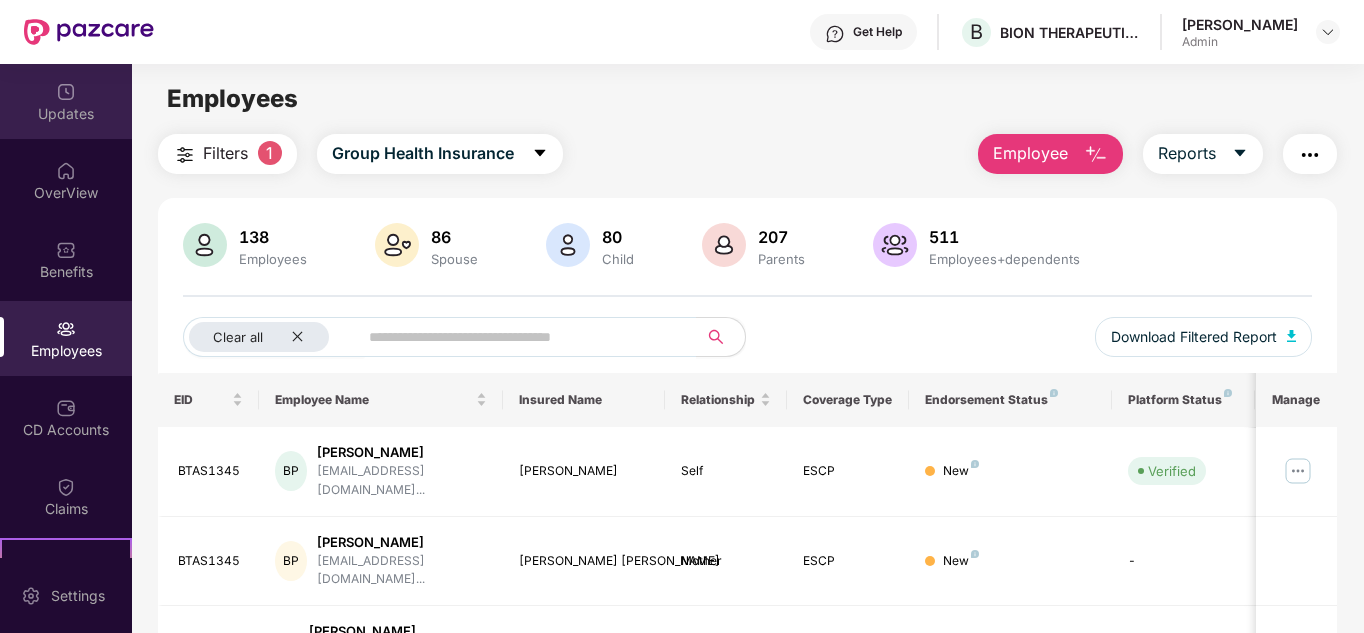 click on "Updates" at bounding box center (66, 114) 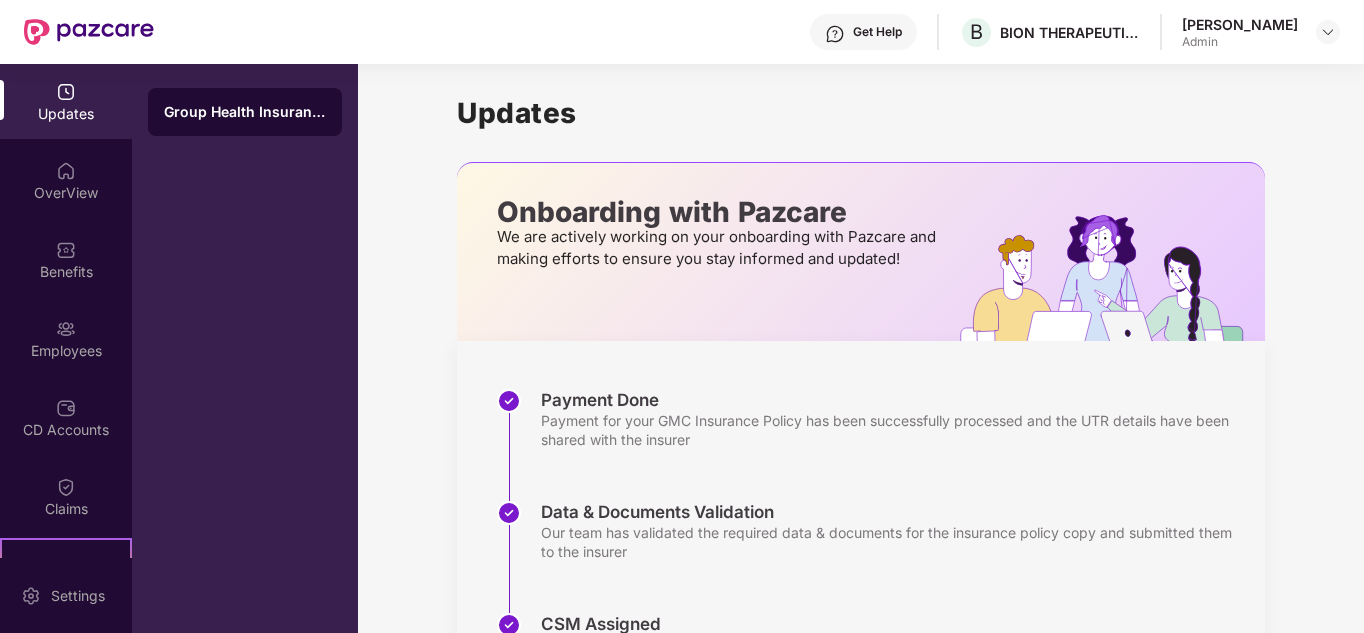 click on "Updates" at bounding box center [66, 114] 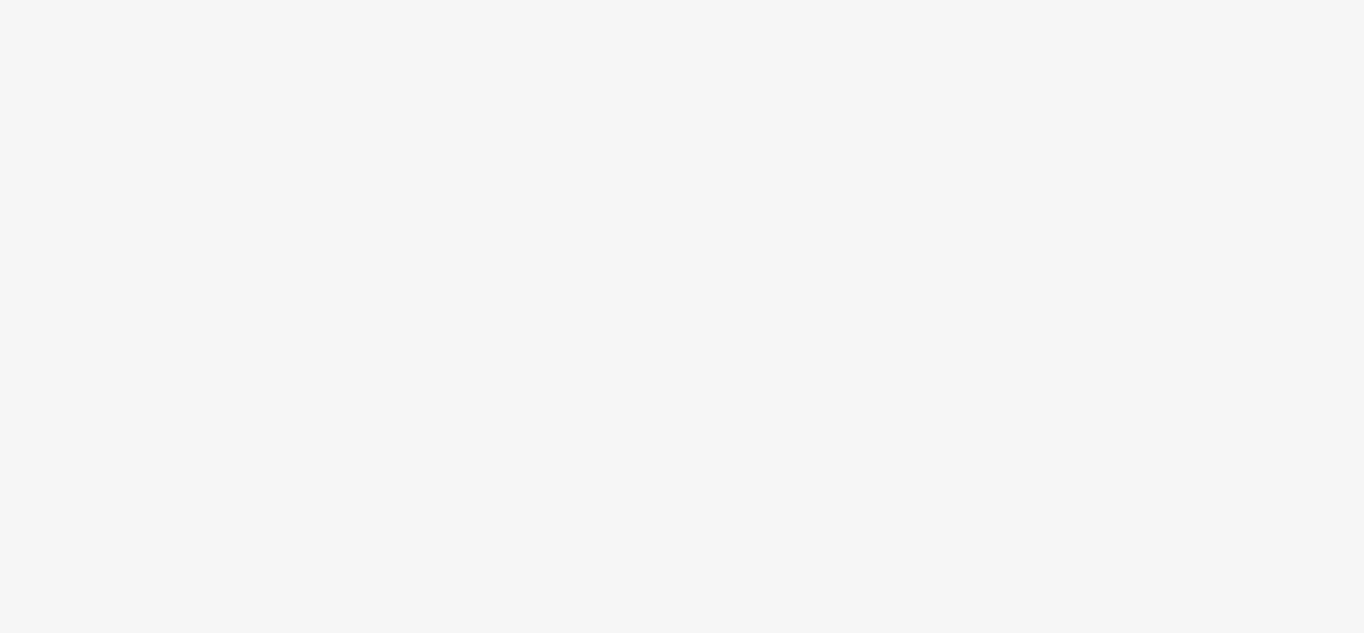 scroll, scrollTop: 0, scrollLeft: 0, axis: both 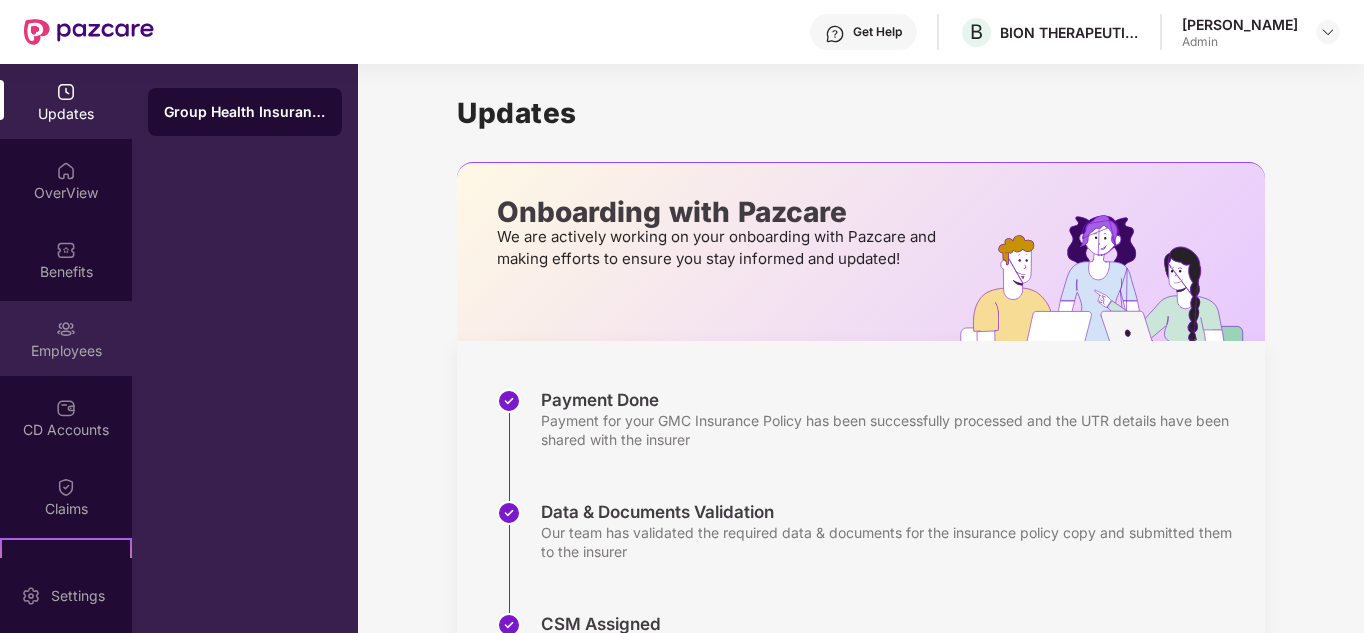 click on "Employees" at bounding box center [66, 338] 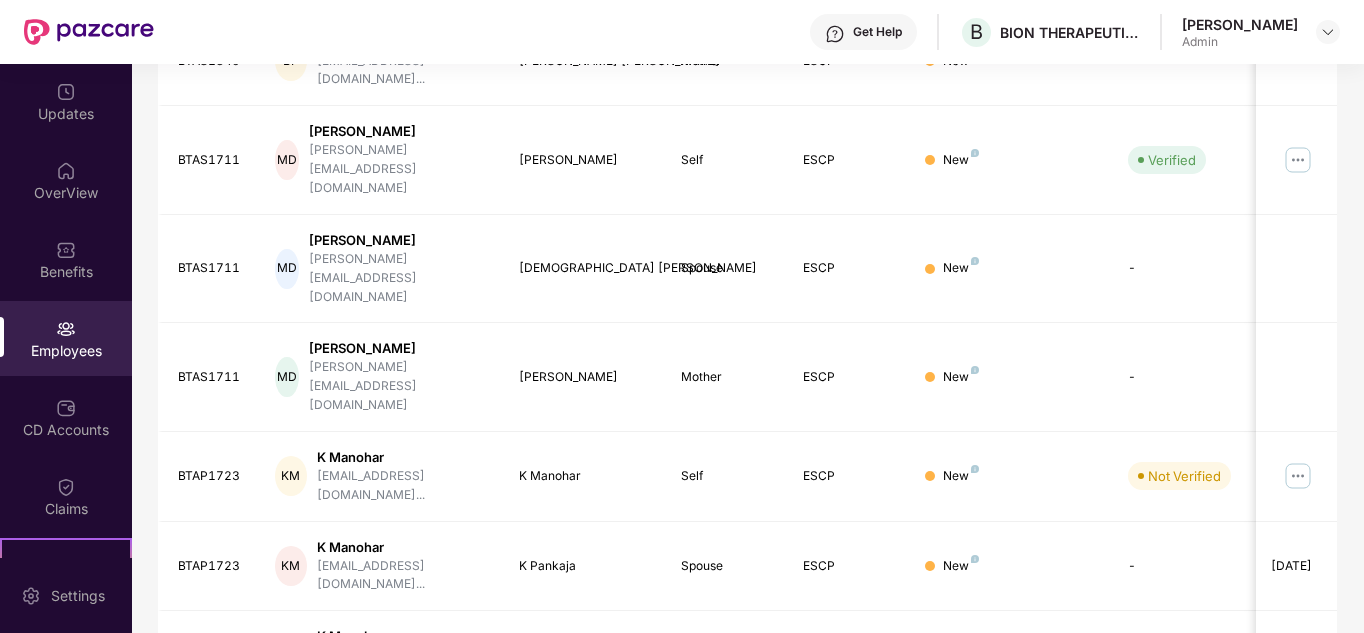 scroll, scrollTop: 596, scrollLeft: 0, axis: vertical 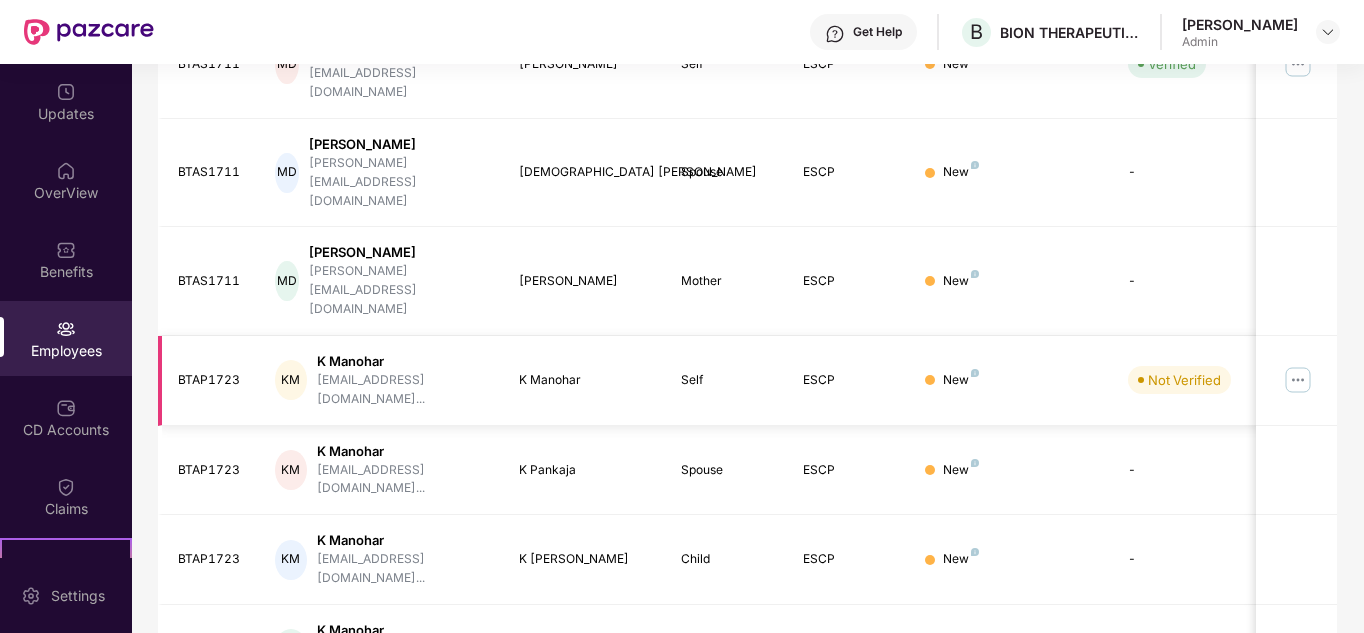 click at bounding box center (1298, 380) 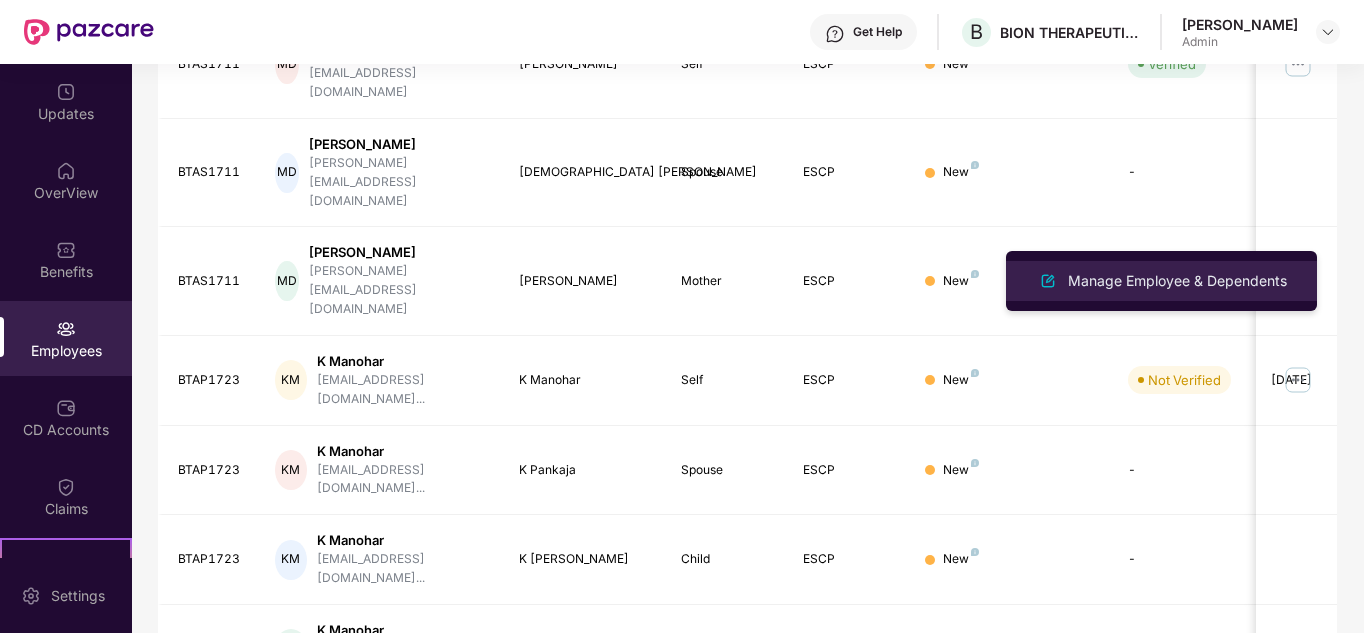 click on "Manage Employee & Dependents" at bounding box center [1177, 281] 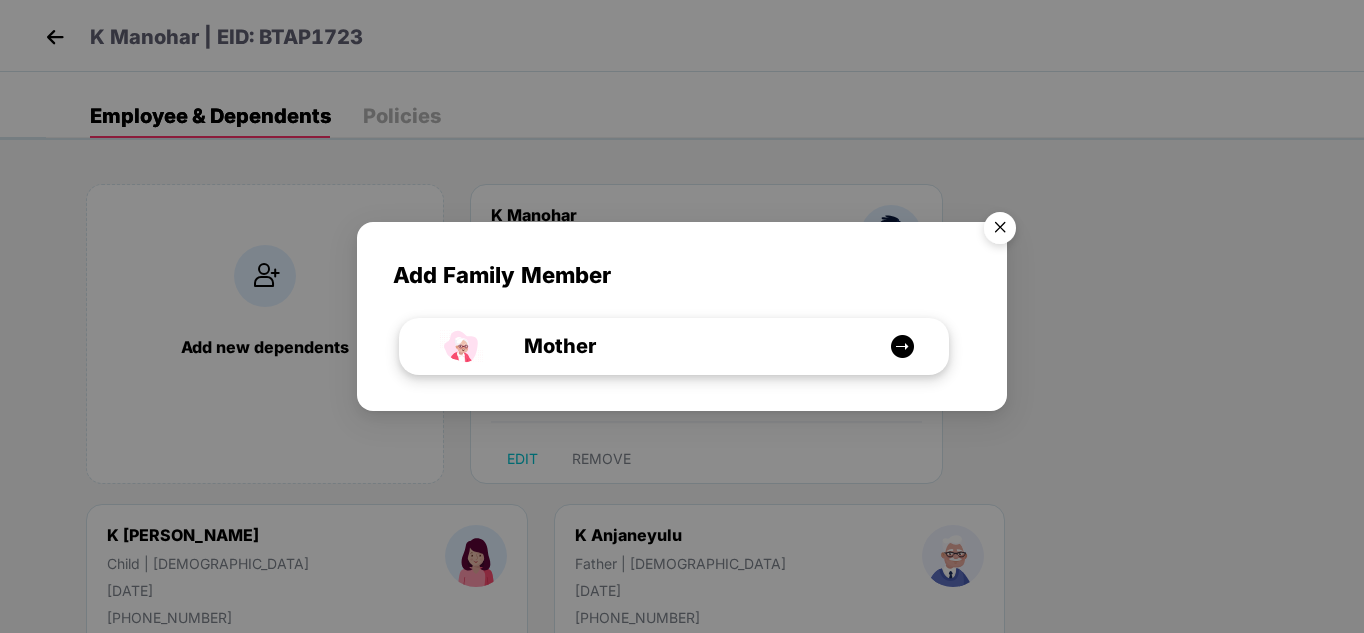 click at bounding box center (902, 346) 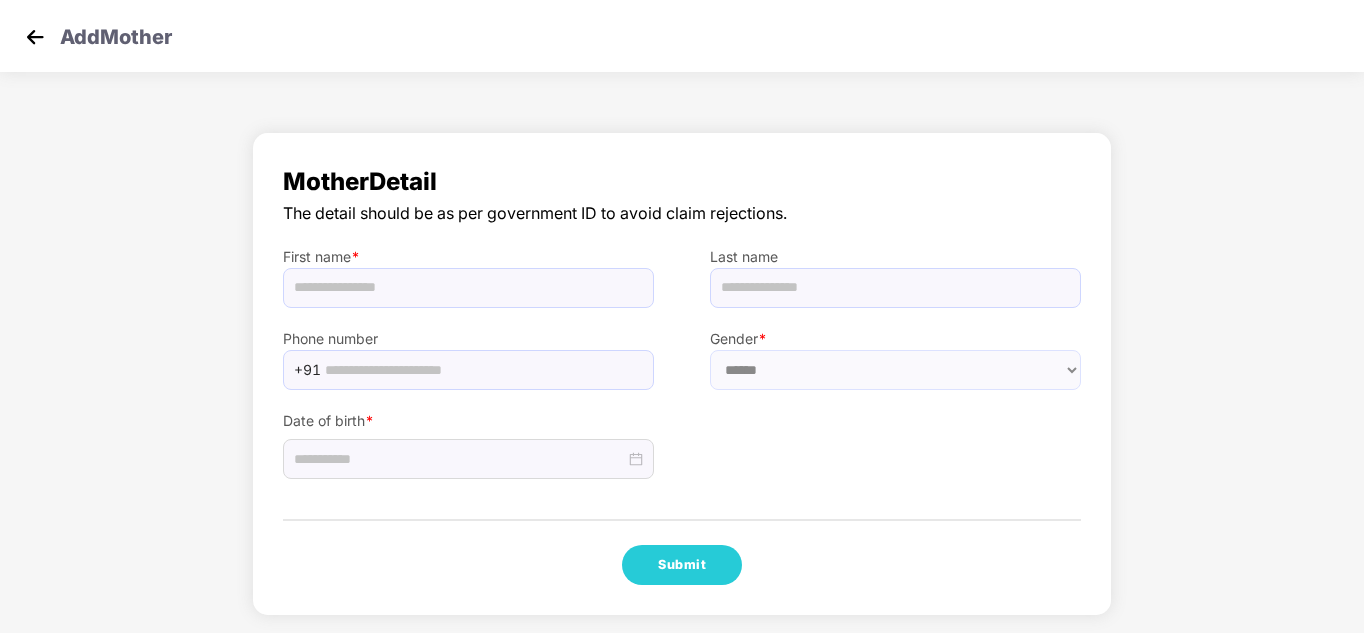click at bounding box center [35, 37] 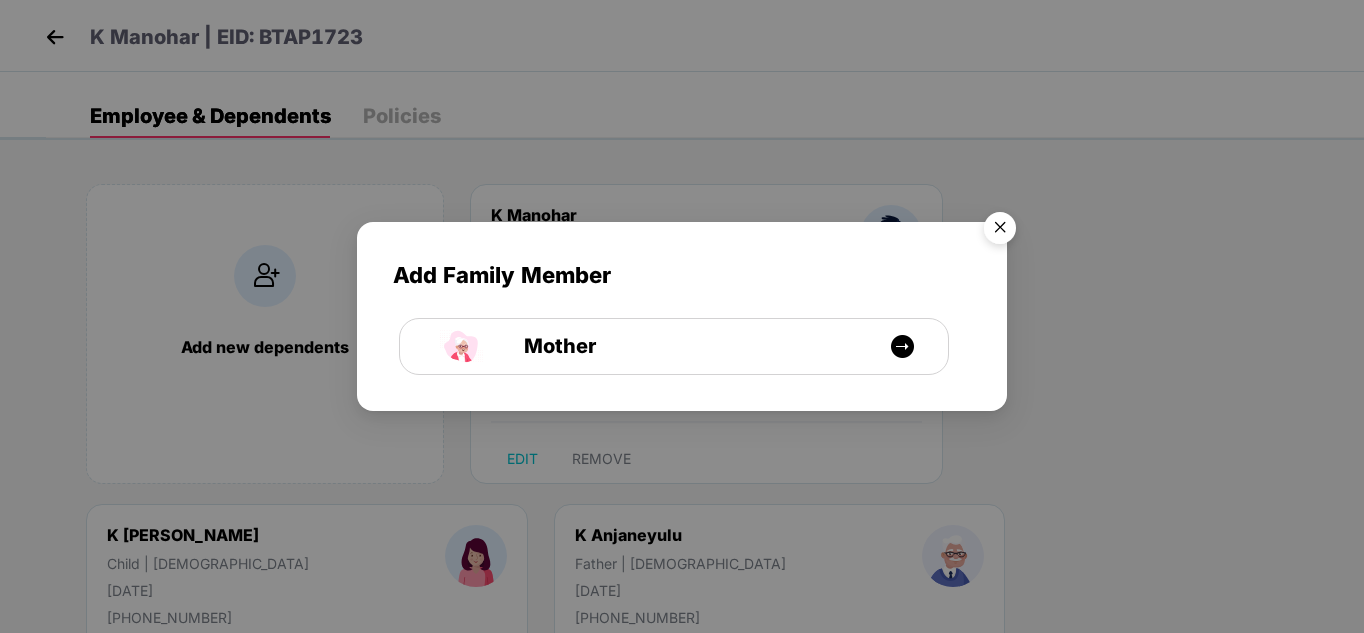 click at bounding box center [1000, 231] 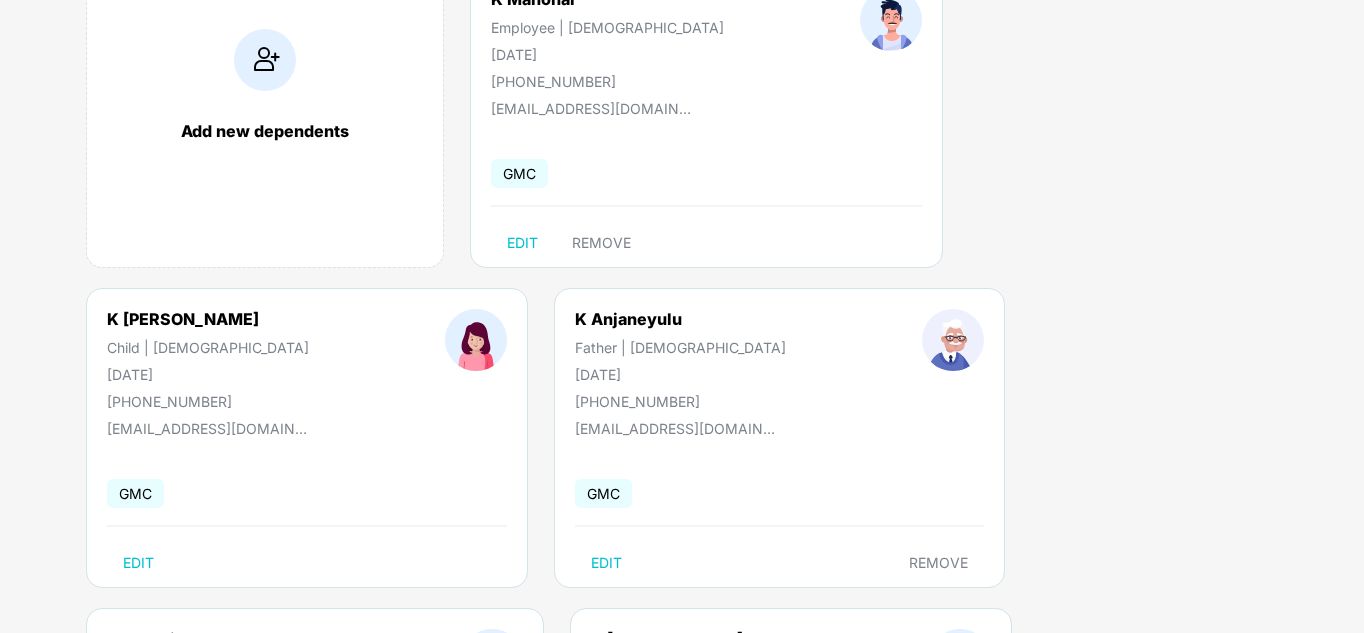 scroll, scrollTop: 221, scrollLeft: 0, axis: vertical 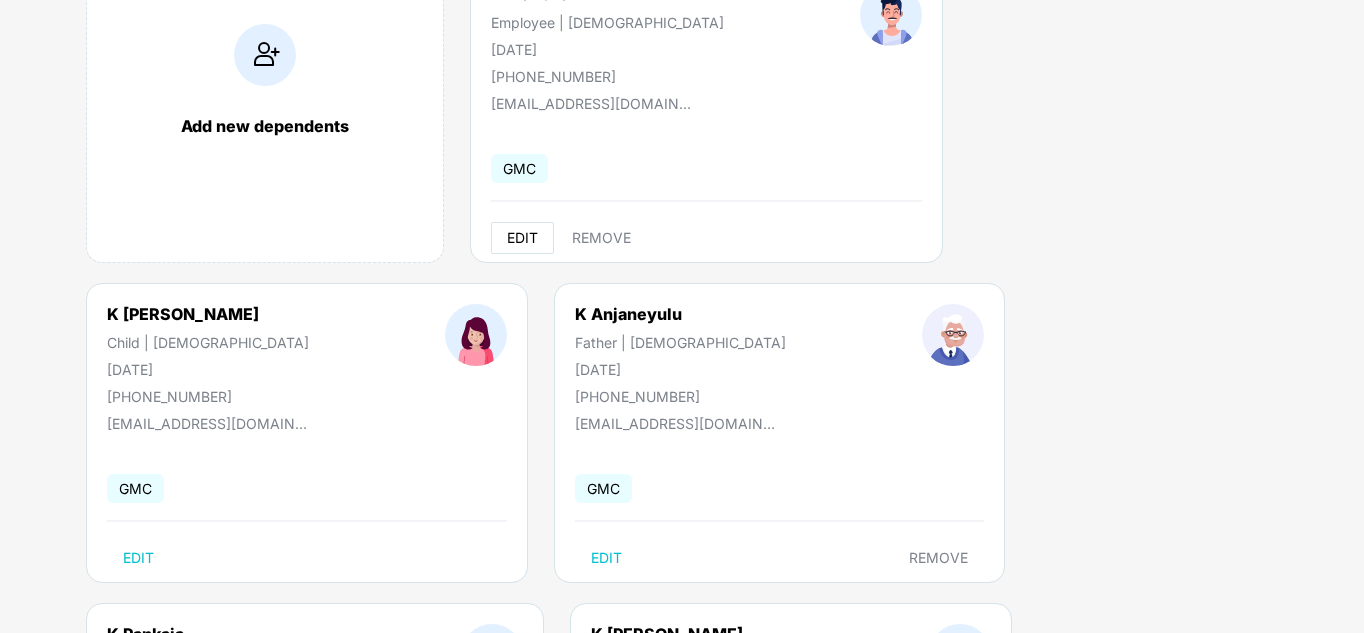 click on "EDIT" at bounding box center (522, 238) 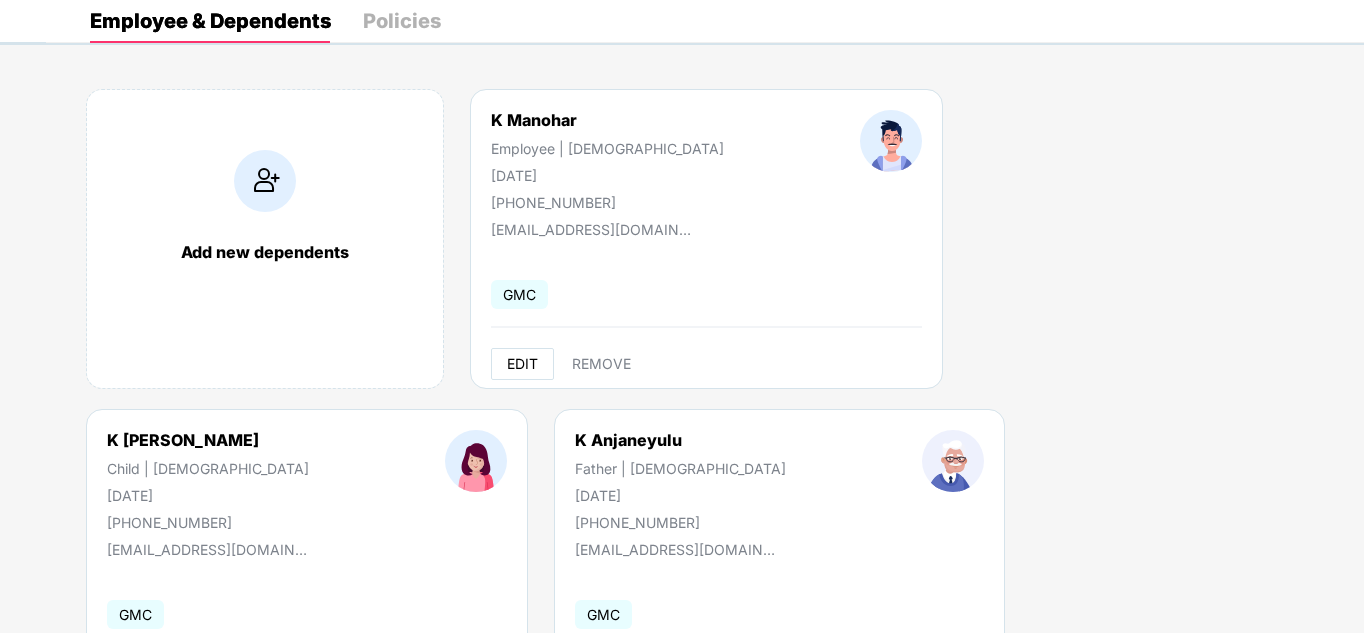 select on "****" 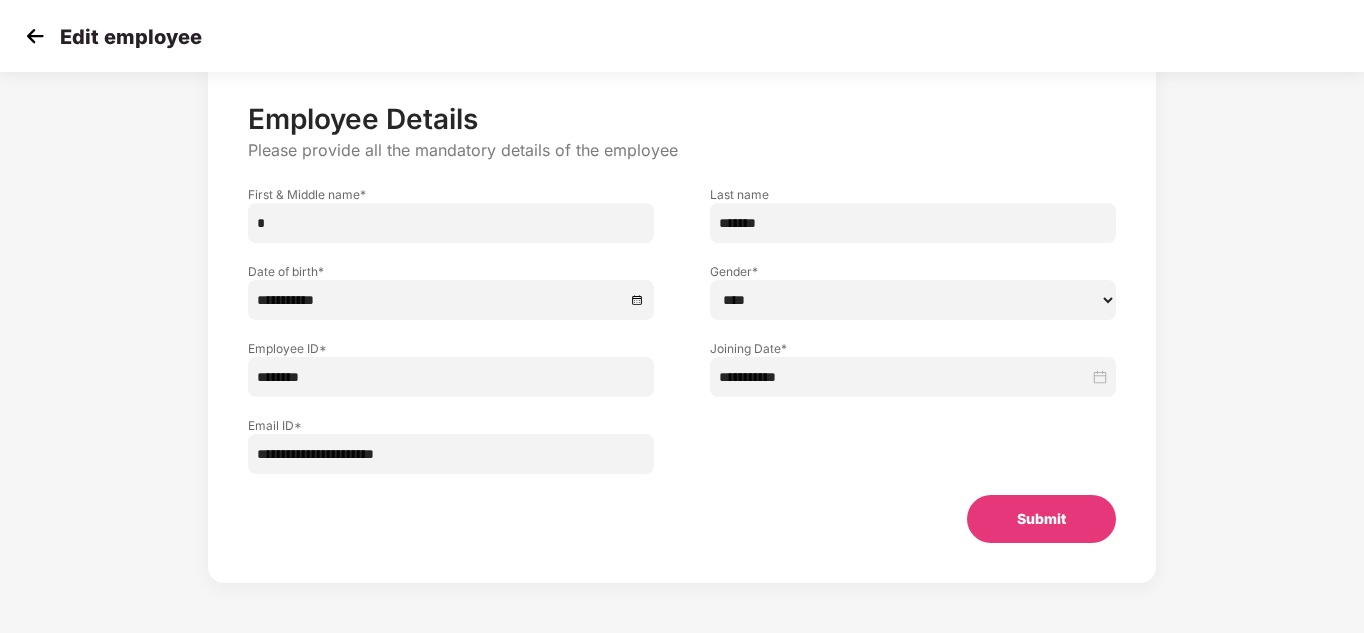 drag, startPoint x: 293, startPoint y: 225, endPoint x: 151, endPoint y: 208, distance: 143.01399 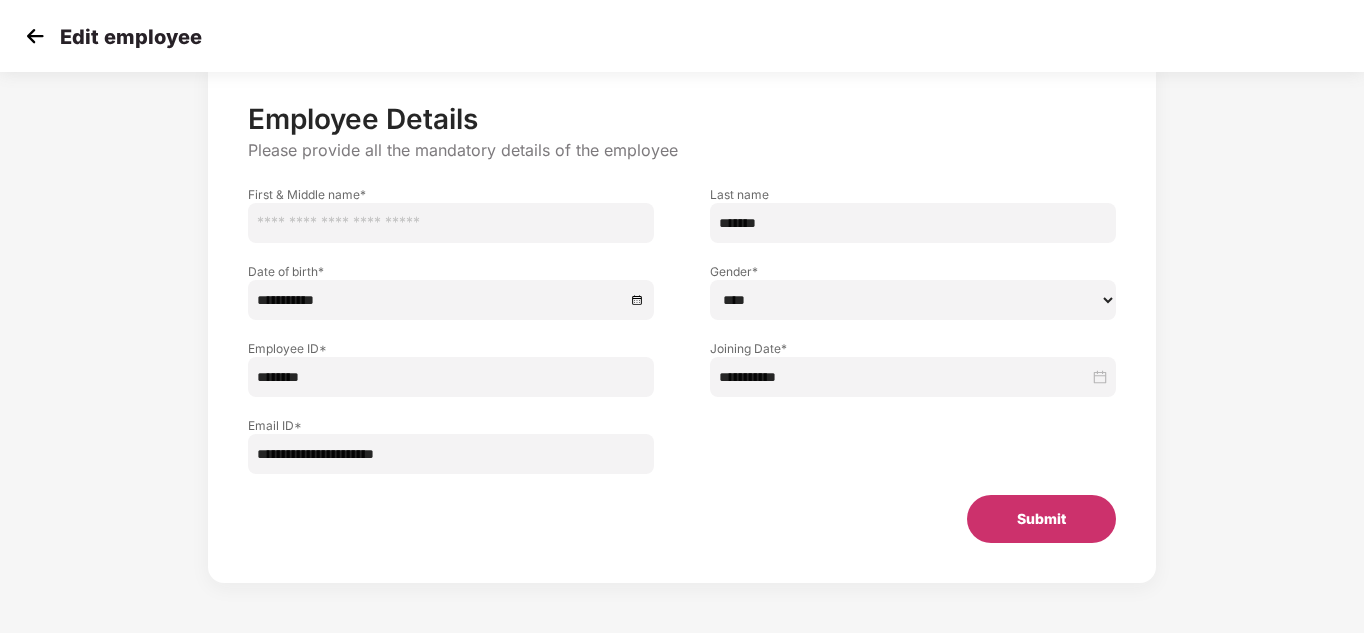 type on "*" 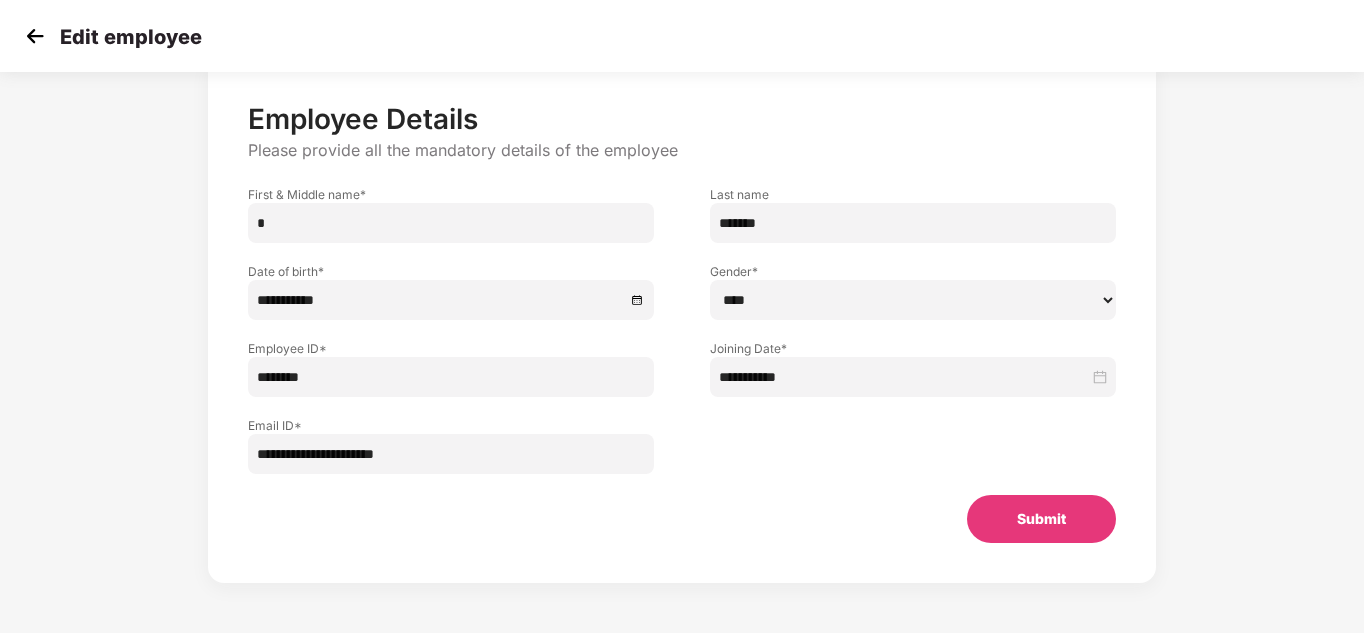 click on "Submit" at bounding box center (1041, 519) 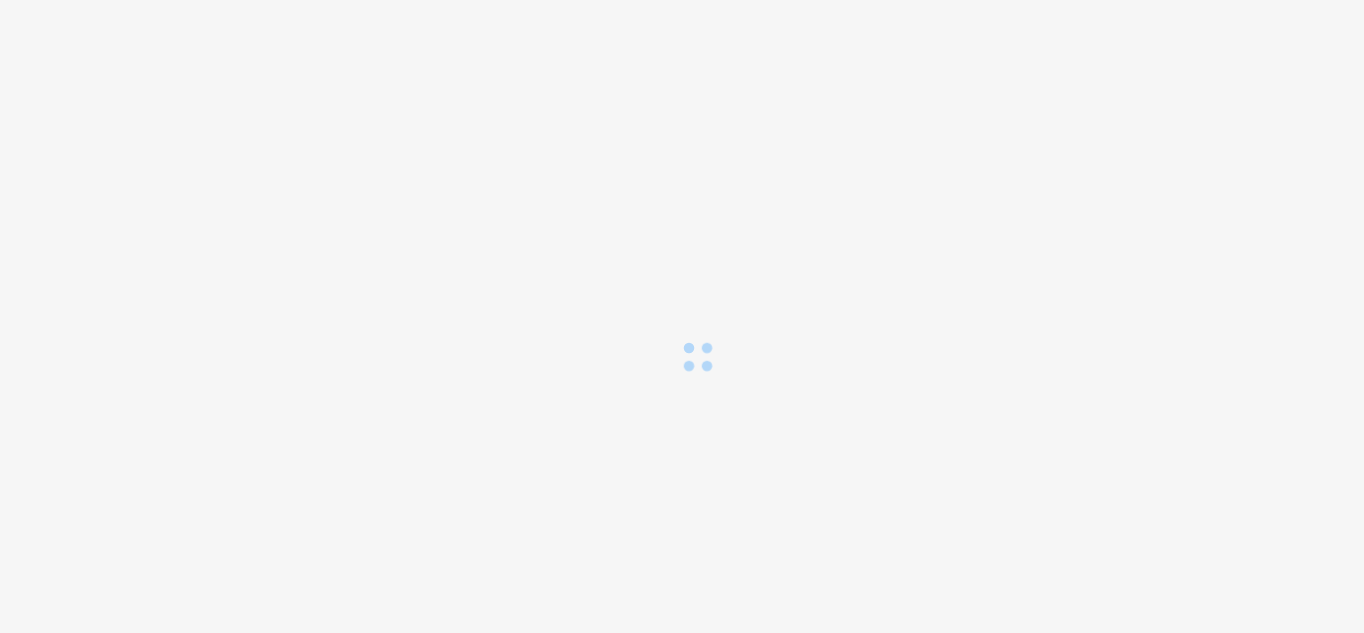 scroll, scrollTop: 0, scrollLeft: 0, axis: both 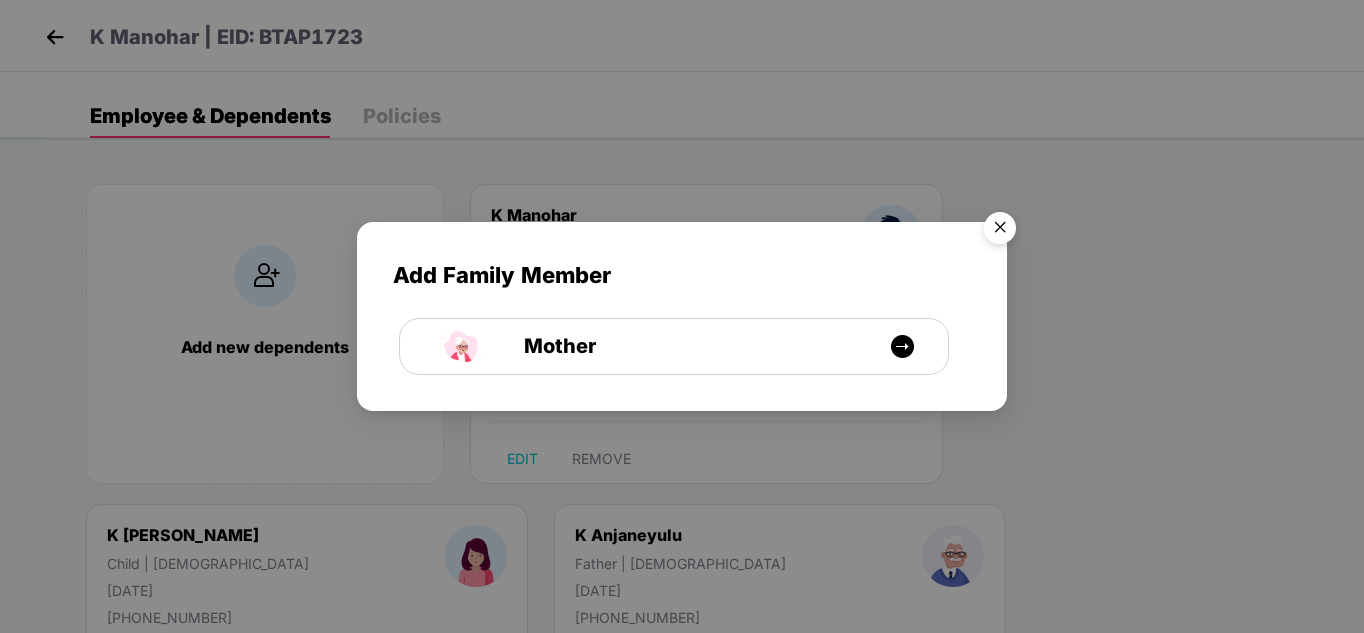 click at bounding box center [1000, 231] 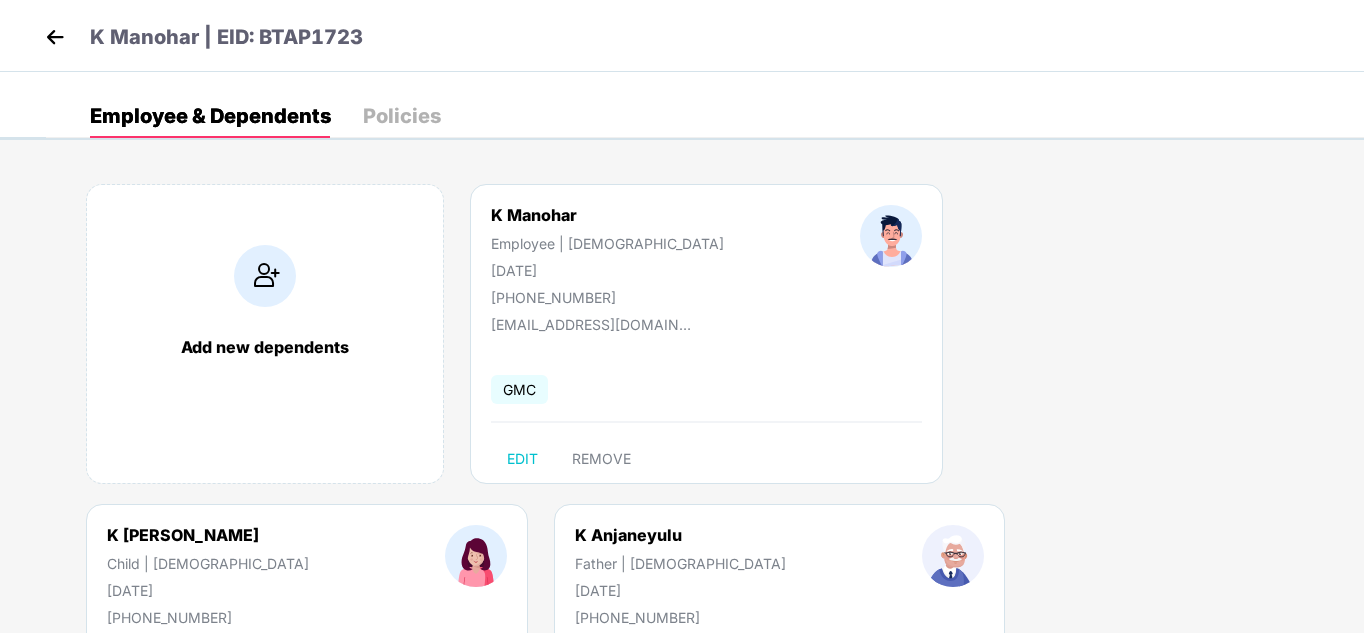 click on "EDIT" at bounding box center [138, 779] 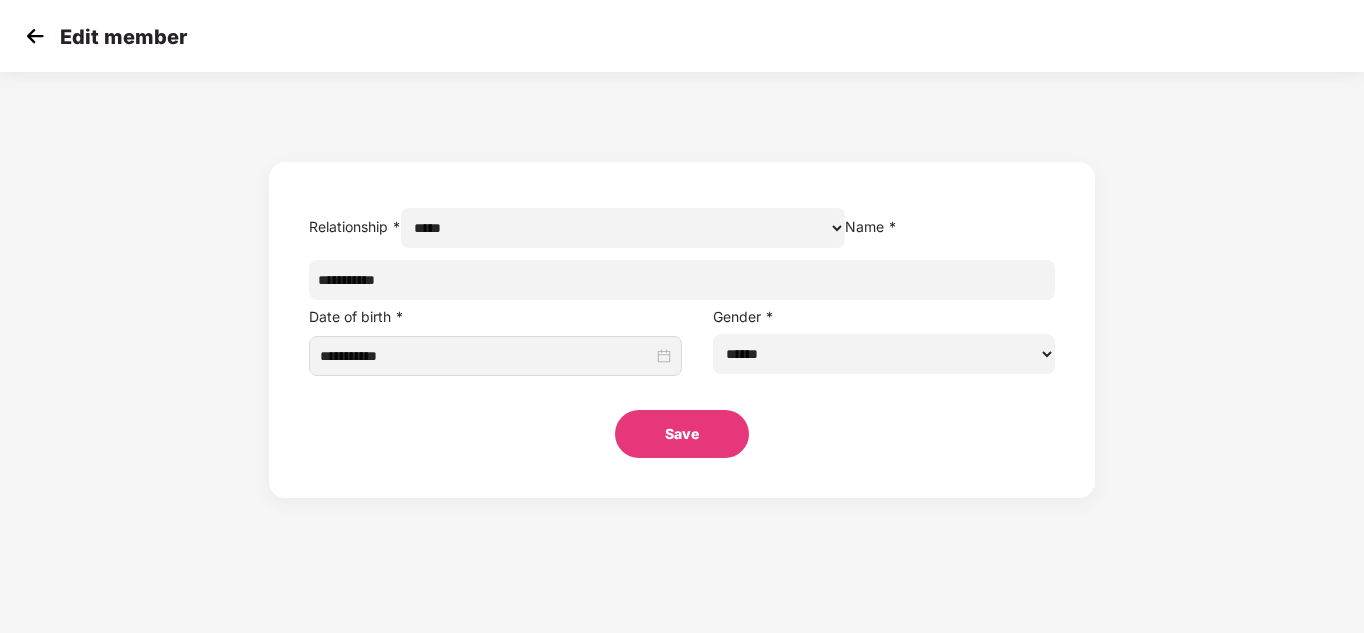 drag, startPoint x: 482, startPoint y: 325, endPoint x: 401, endPoint y: 303, distance: 83.9345 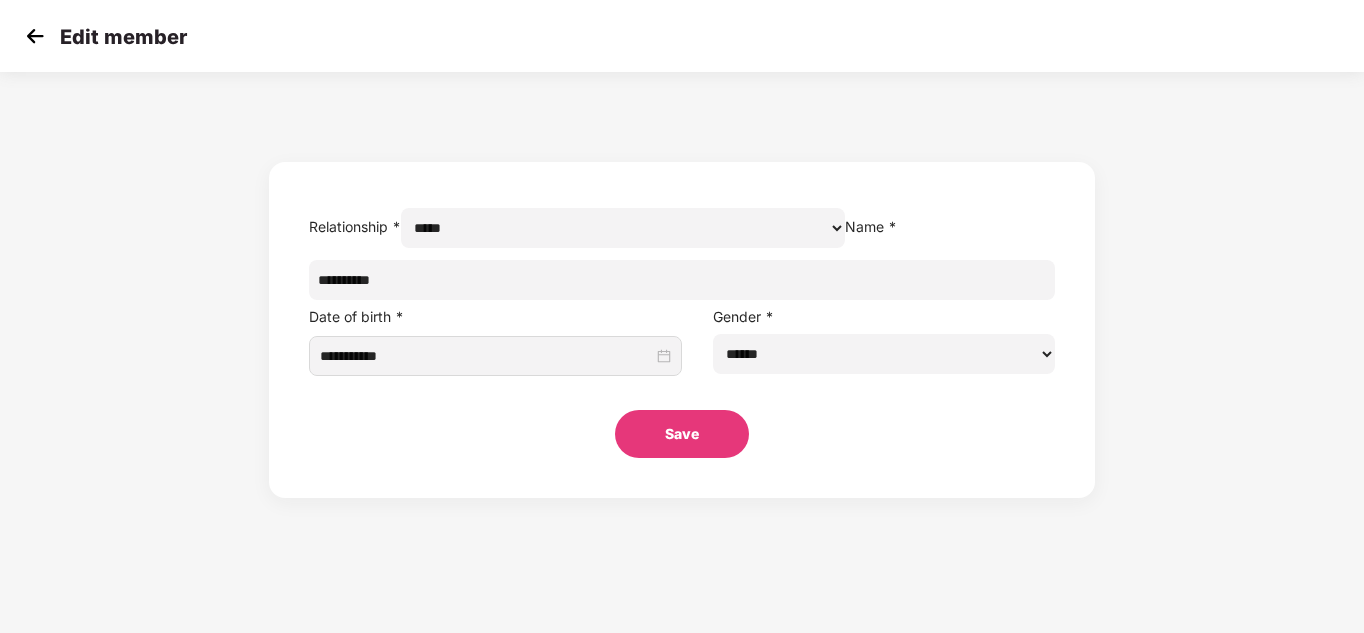 type on "**********" 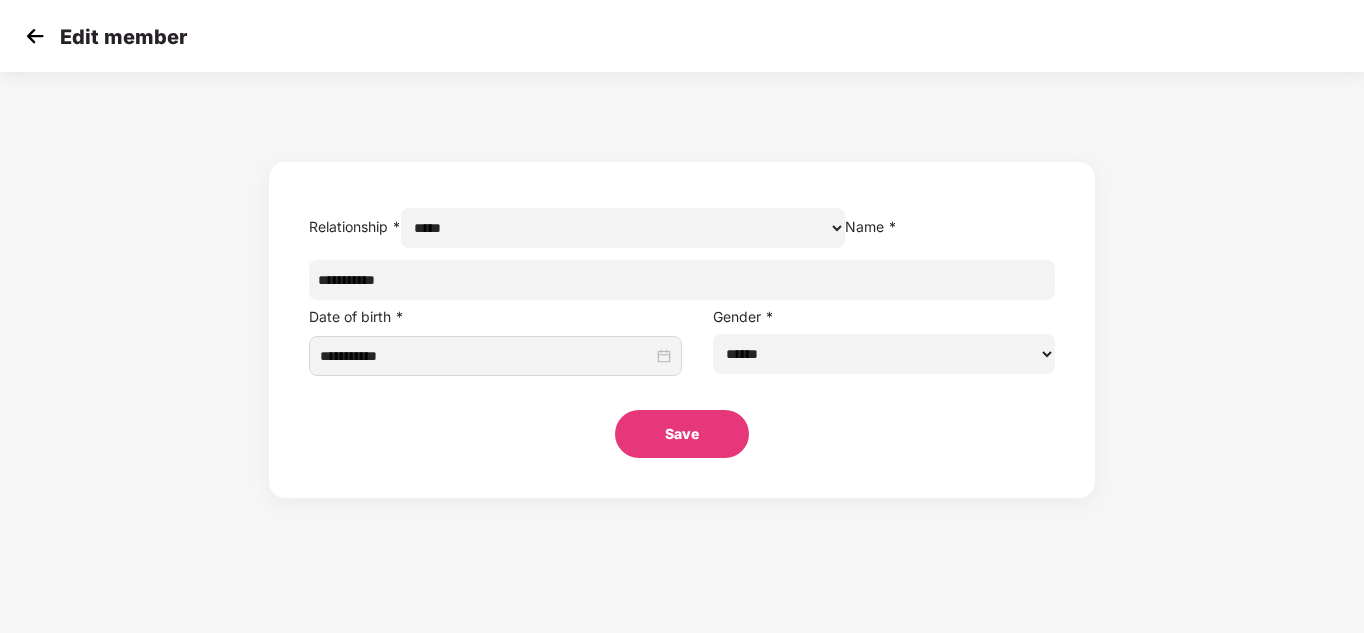 click on "Save" at bounding box center [682, 434] 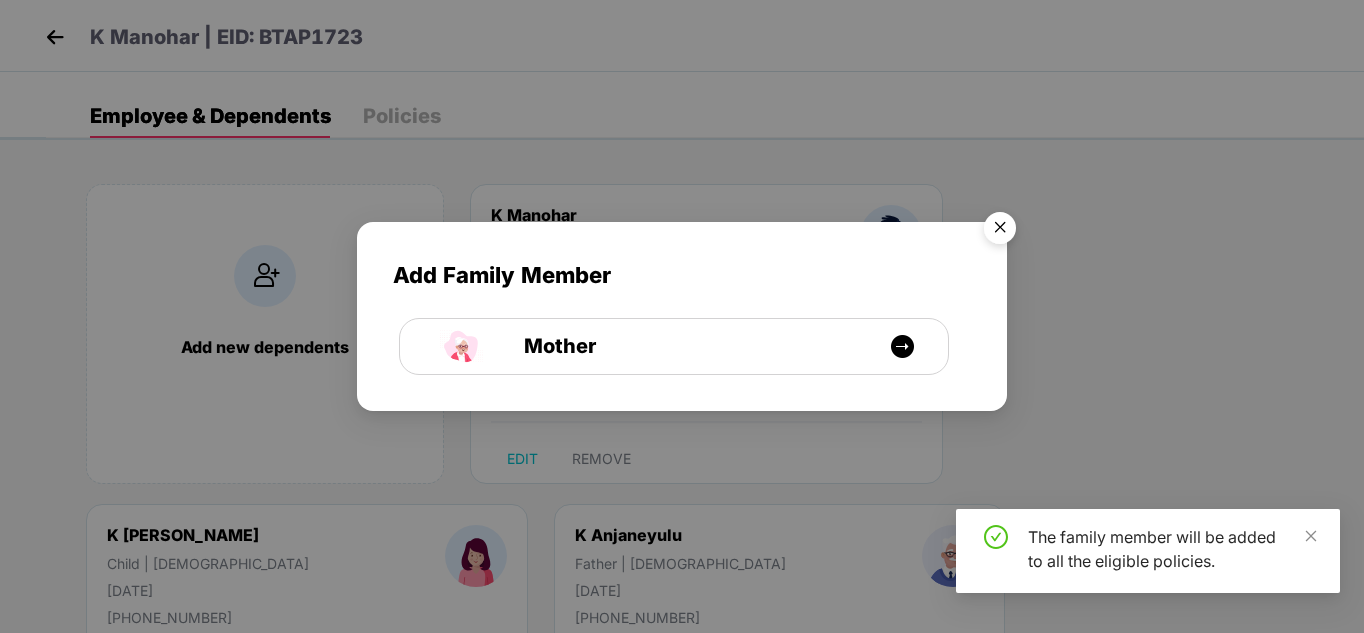 click at bounding box center [1000, 231] 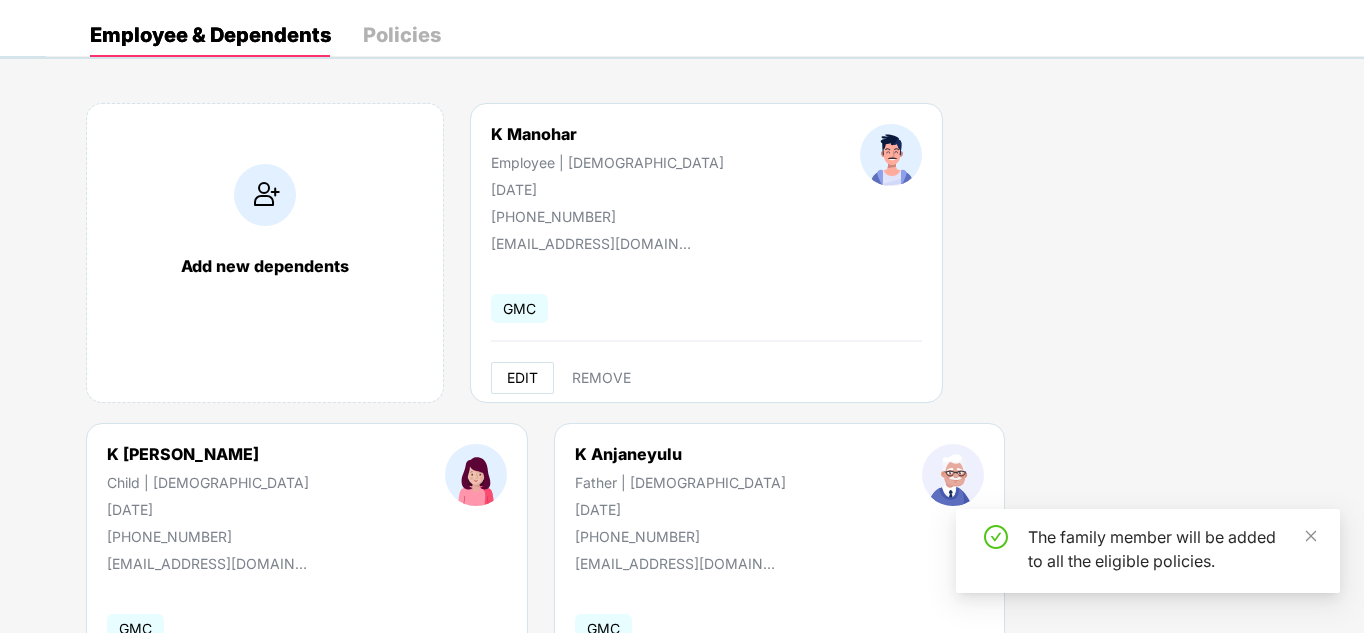scroll, scrollTop: 200, scrollLeft: 0, axis: vertical 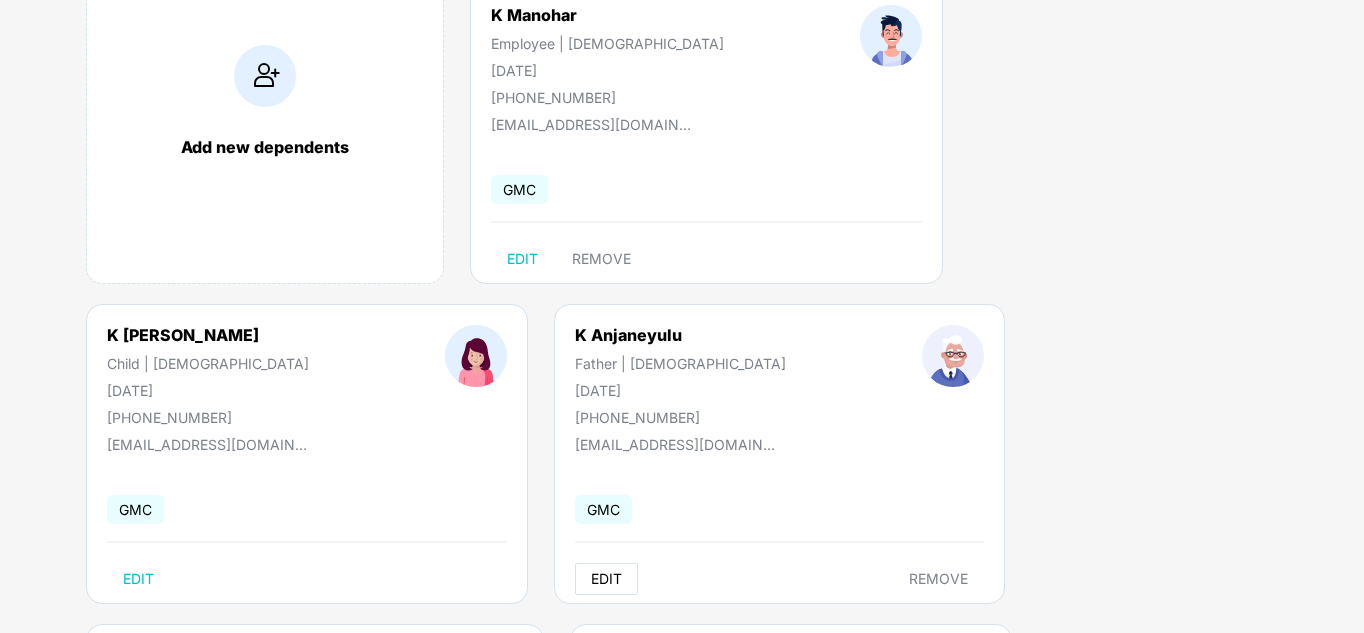 click on "EDIT" at bounding box center [606, 579] 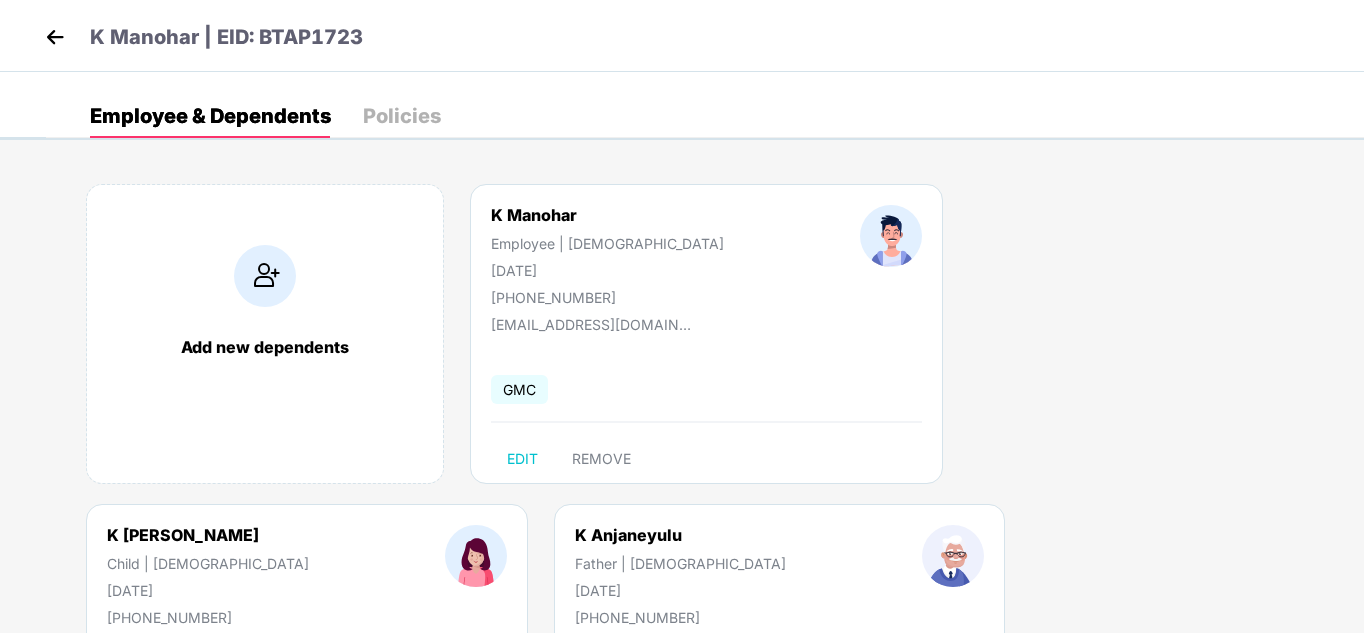 select on "******" 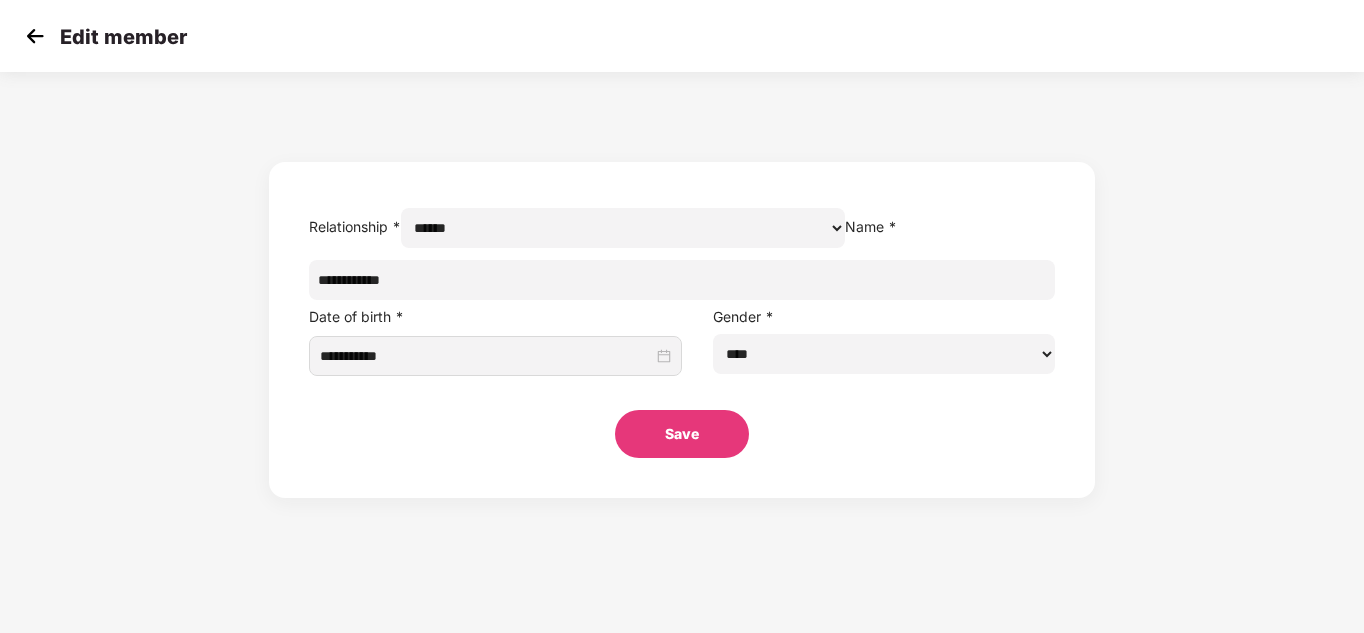 drag, startPoint x: 483, startPoint y: 325, endPoint x: 385, endPoint y: 310, distance: 99.14131 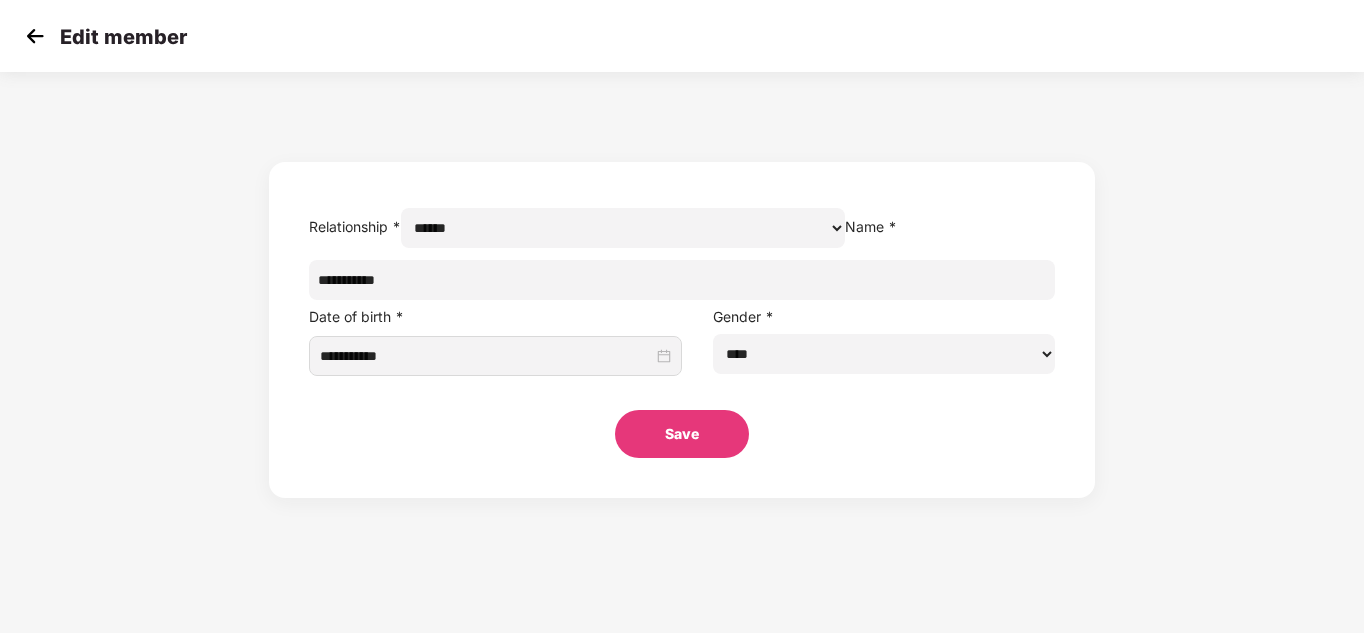 type on "**********" 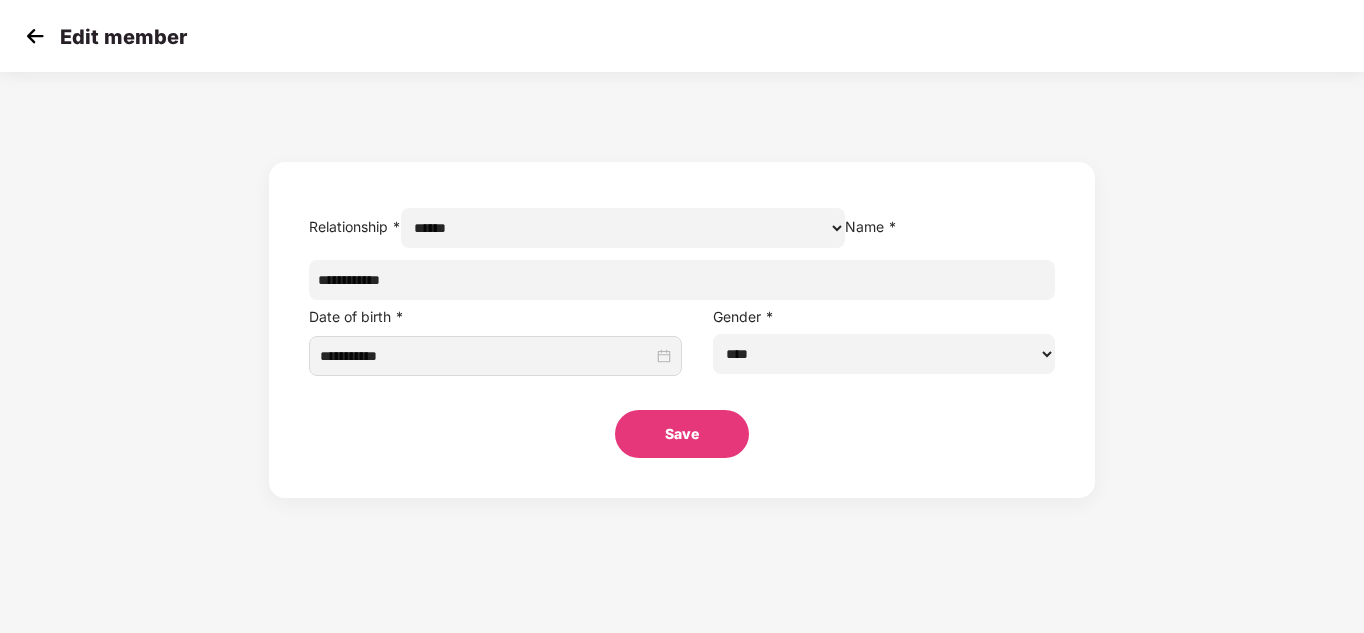 click on "Save" at bounding box center (682, 434) 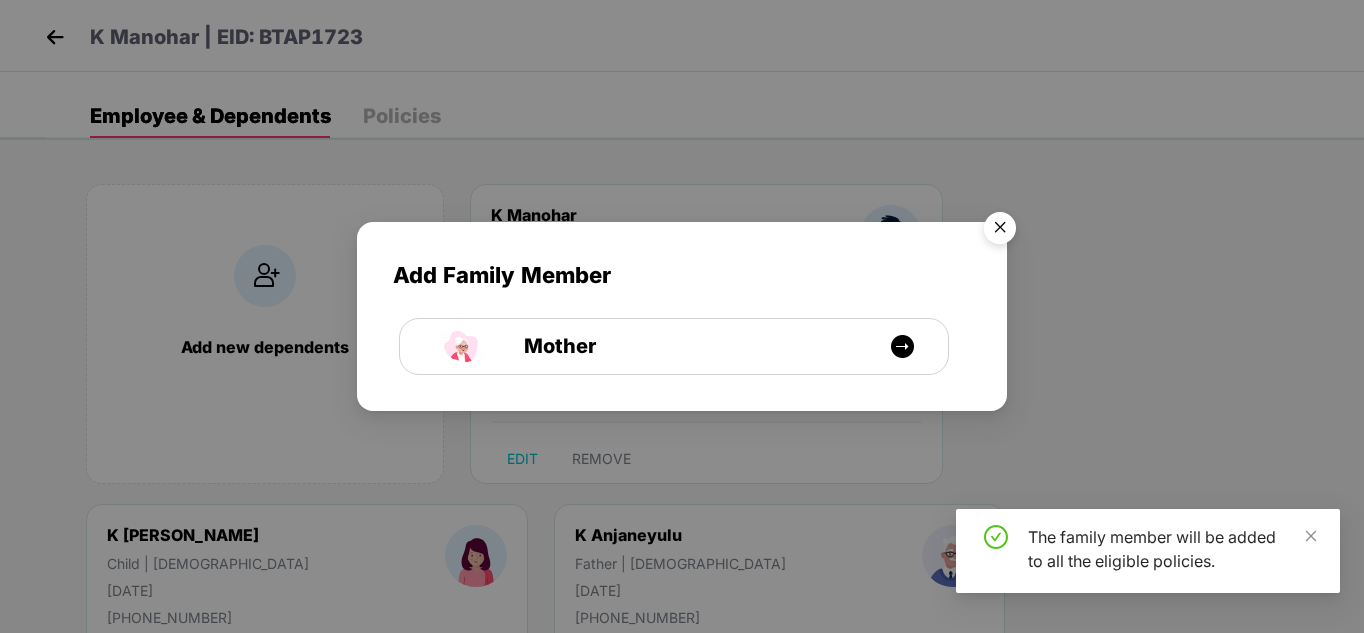 click at bounding box center (1000, 231) 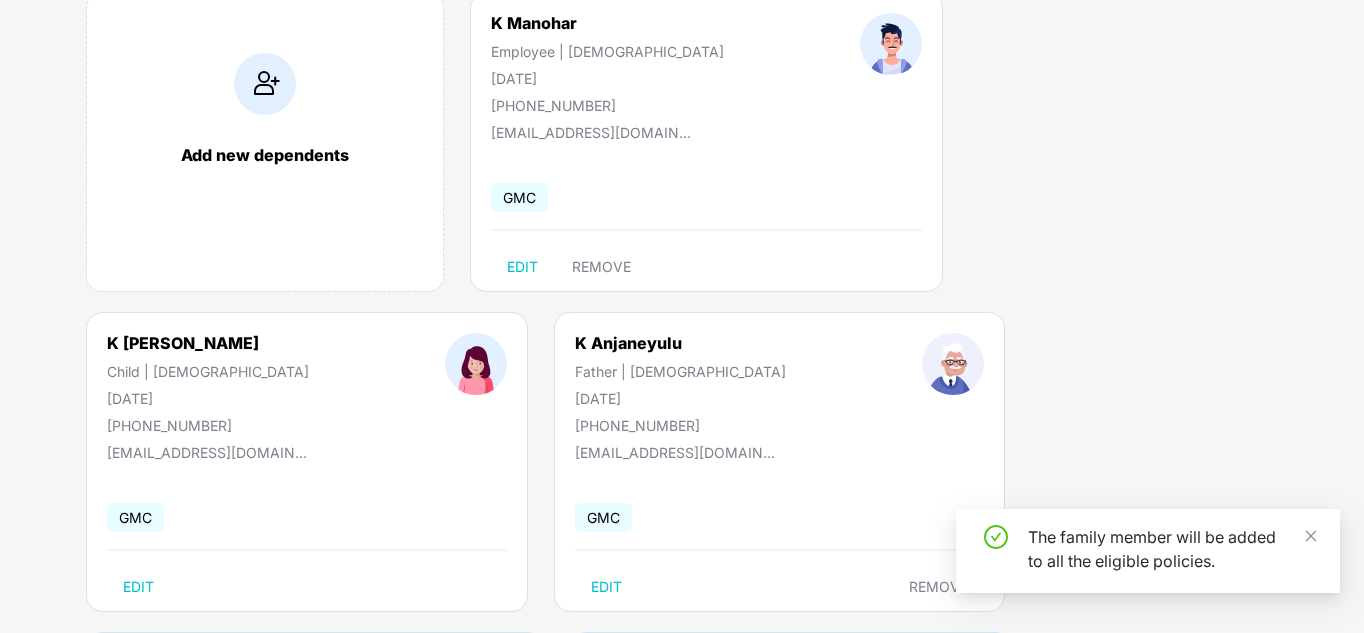 scroll, scrollTop: 200, scrollLeft: 0, axis: vertical 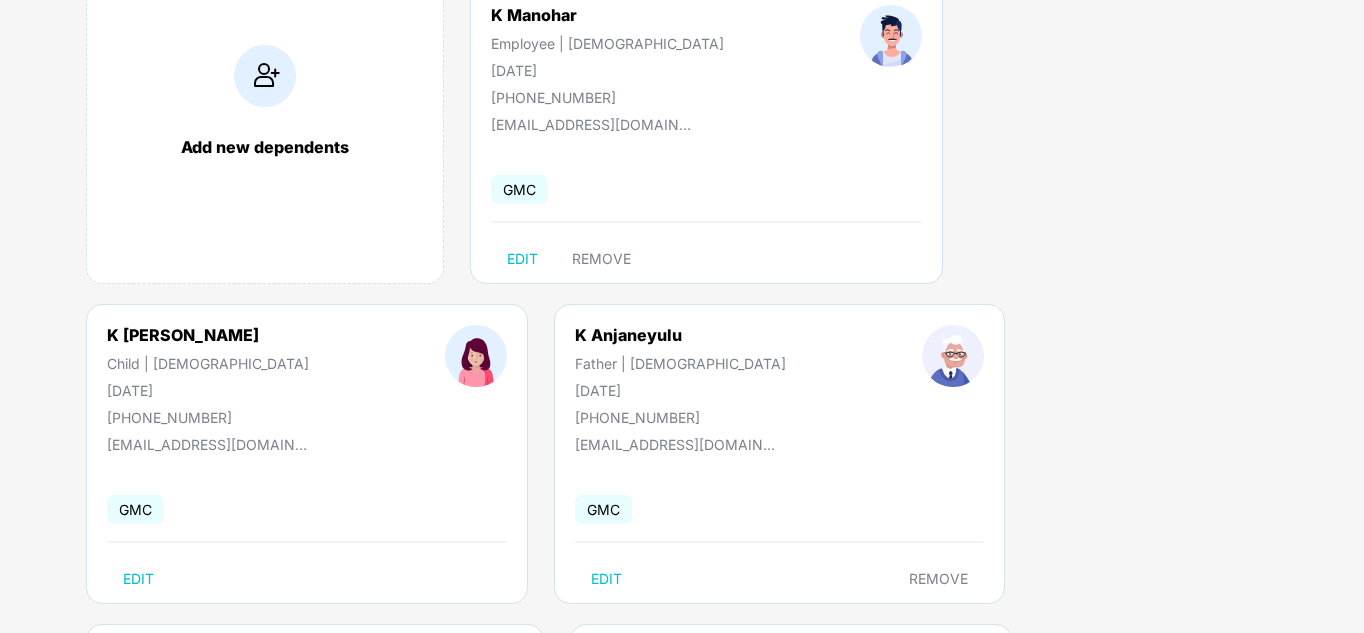 click on "EDIT" at bounding box center (138, 899) 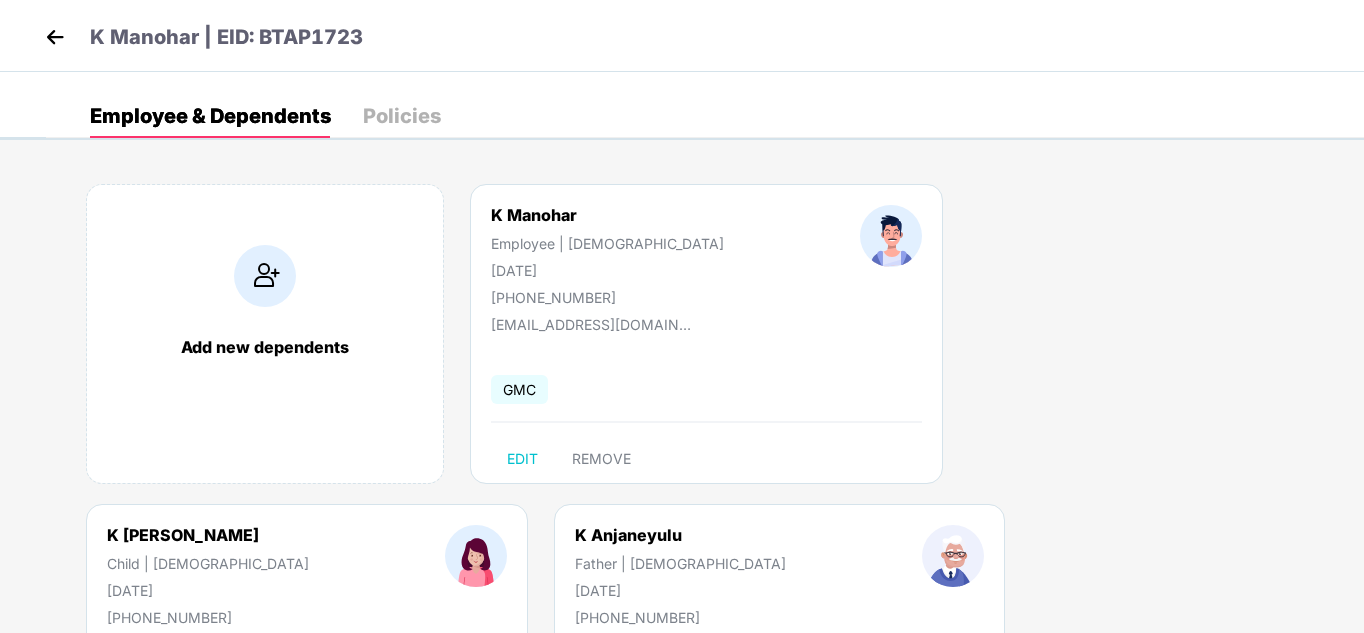 select on "******" 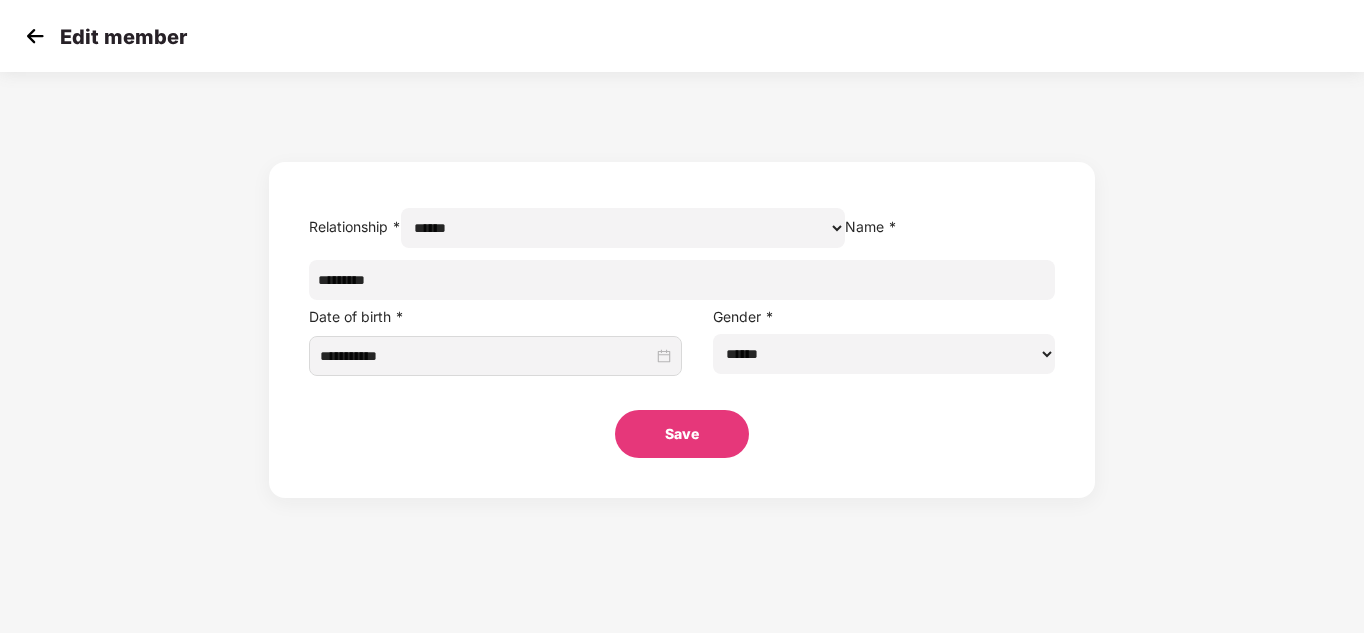 drag, startPoint x: 479, startPoint y: 325, endPoint x: 343, endPoint y: 314, distance: 136.44412 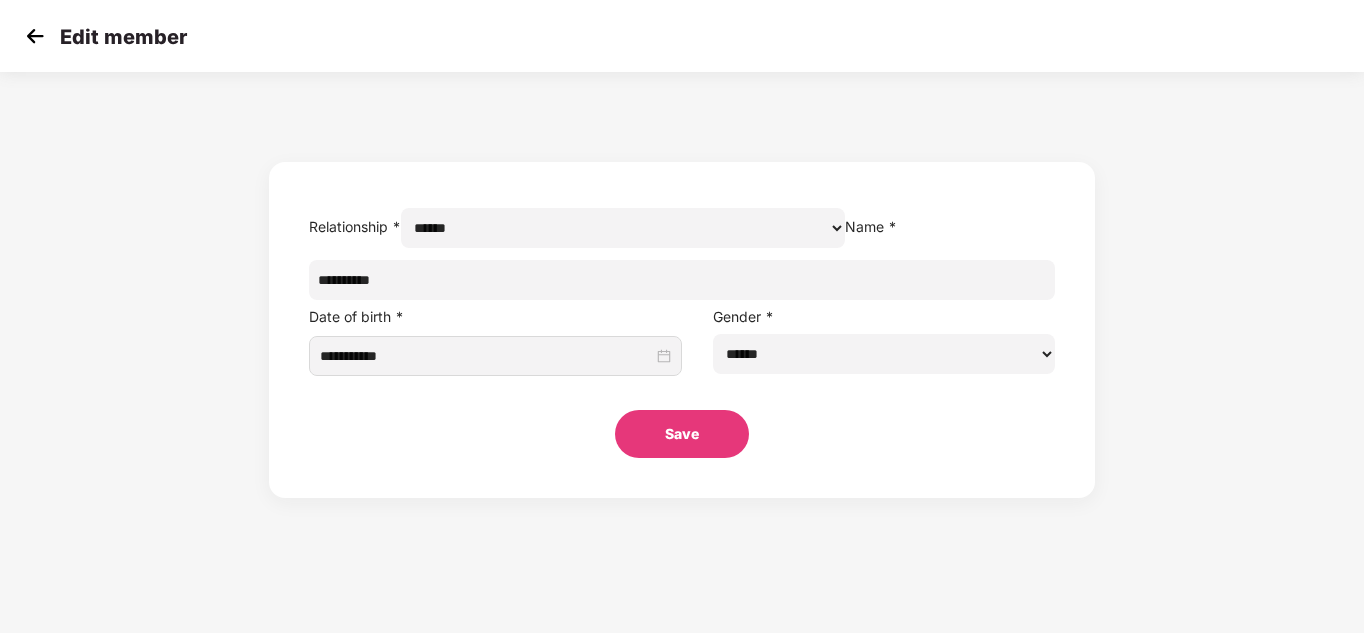type on "*********" 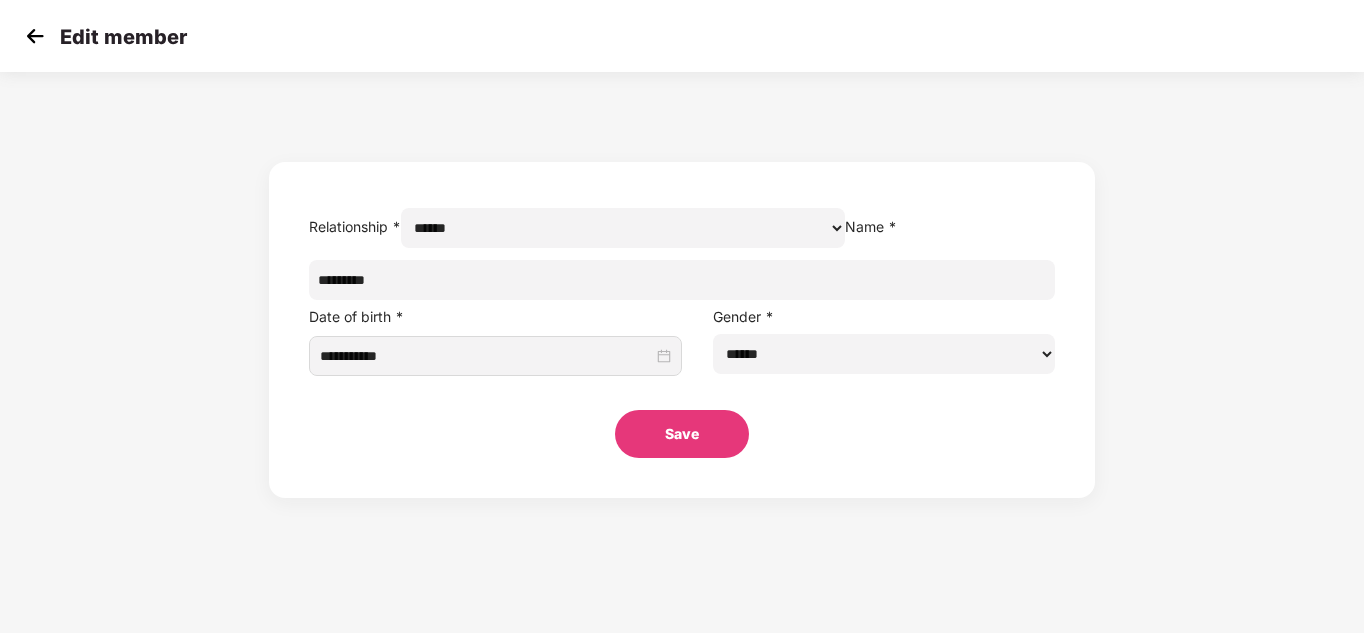 click on "Save" at bounding box center [682, 434] 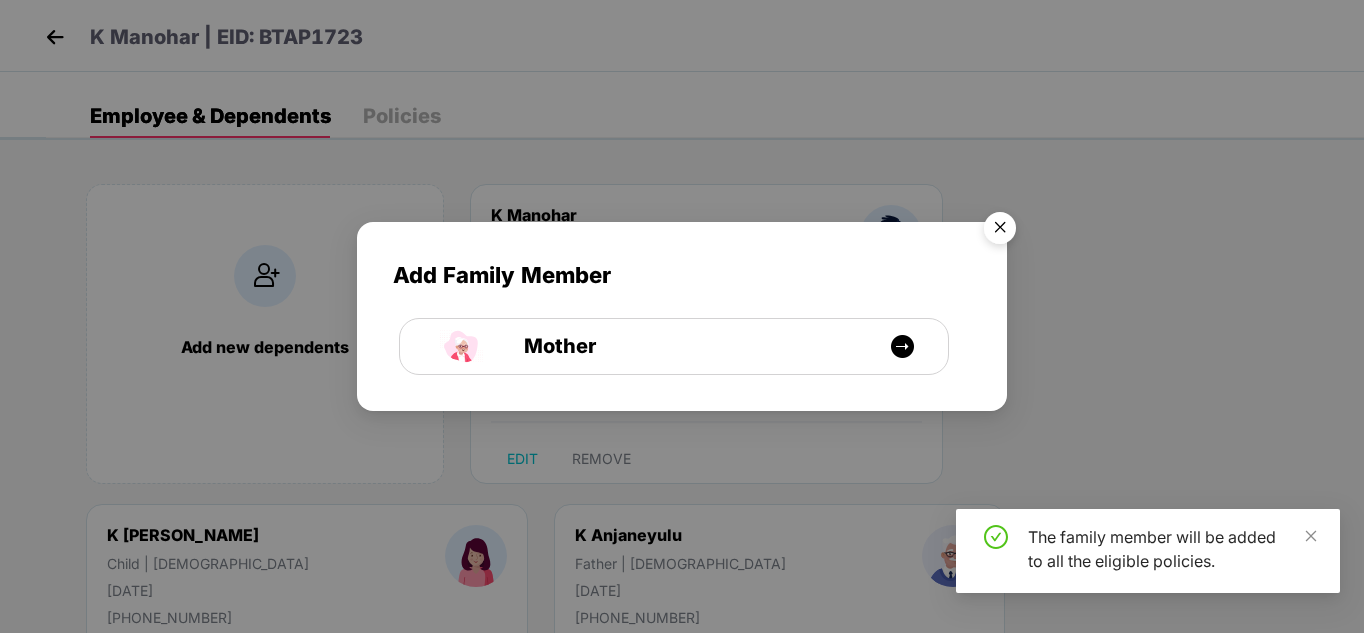 click at bounding box center [1000, 231] 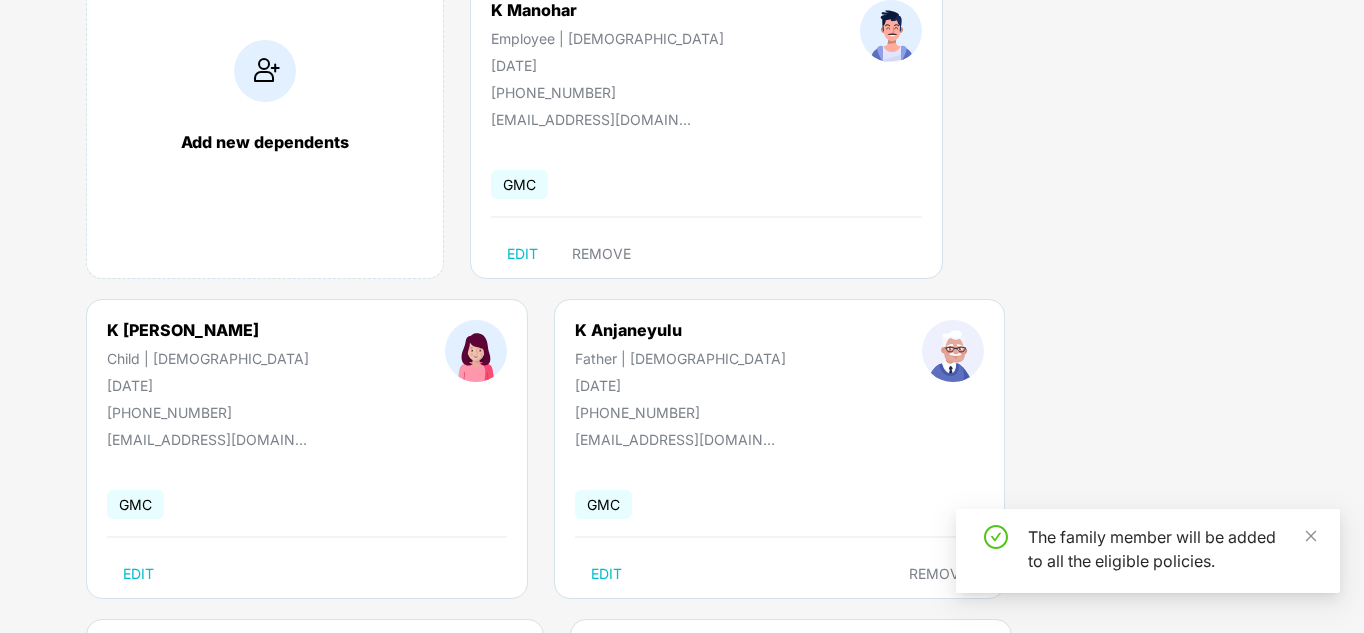 scroll, scrollTop: 221, scrollLeft: 0, axis: vertical 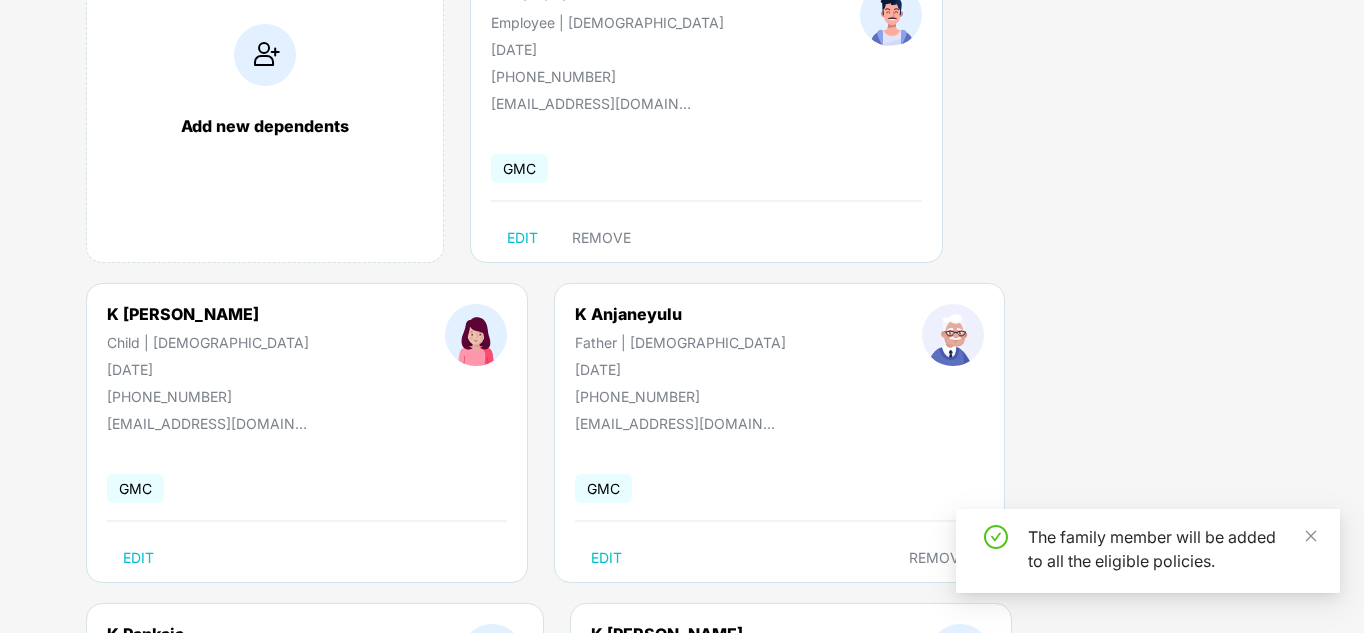click on "EDIT" at bounding box center (622, 878) 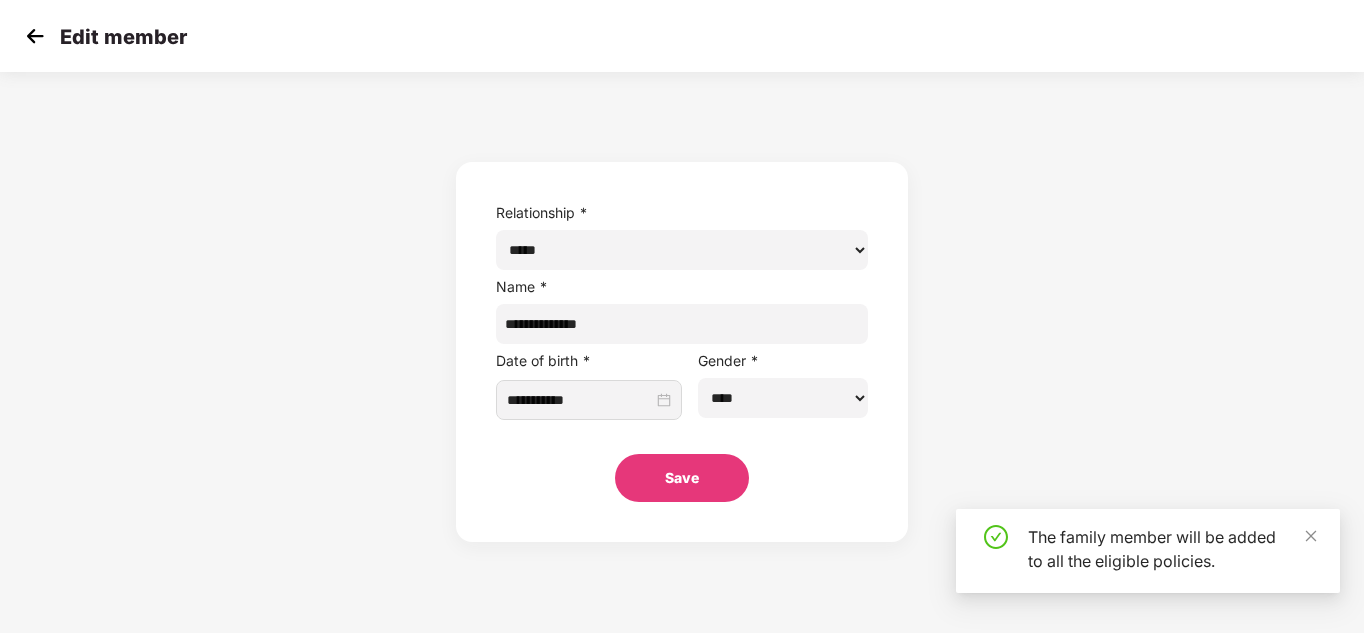 scroll, scrollTop: 0, scrollLeft: 0, axis: both 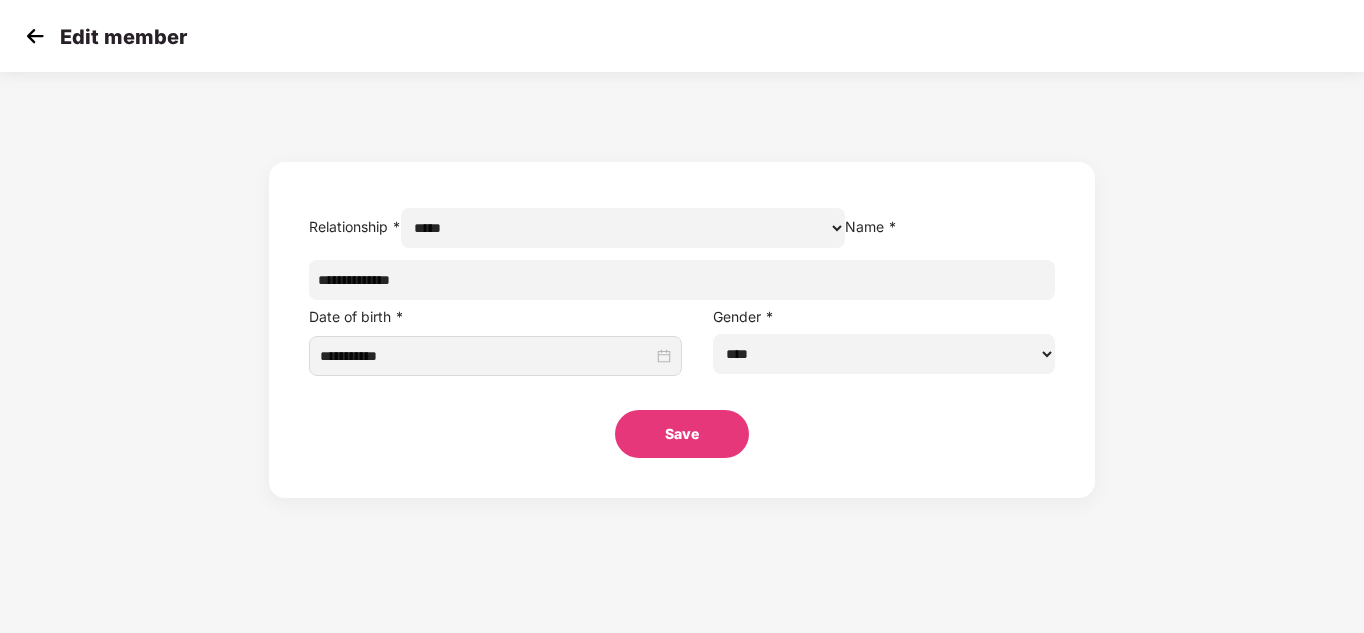 drag, startPoint x: 482, startPoint y: 328, endPoint x: 329, endPoint y: 316, distance: 153.46986 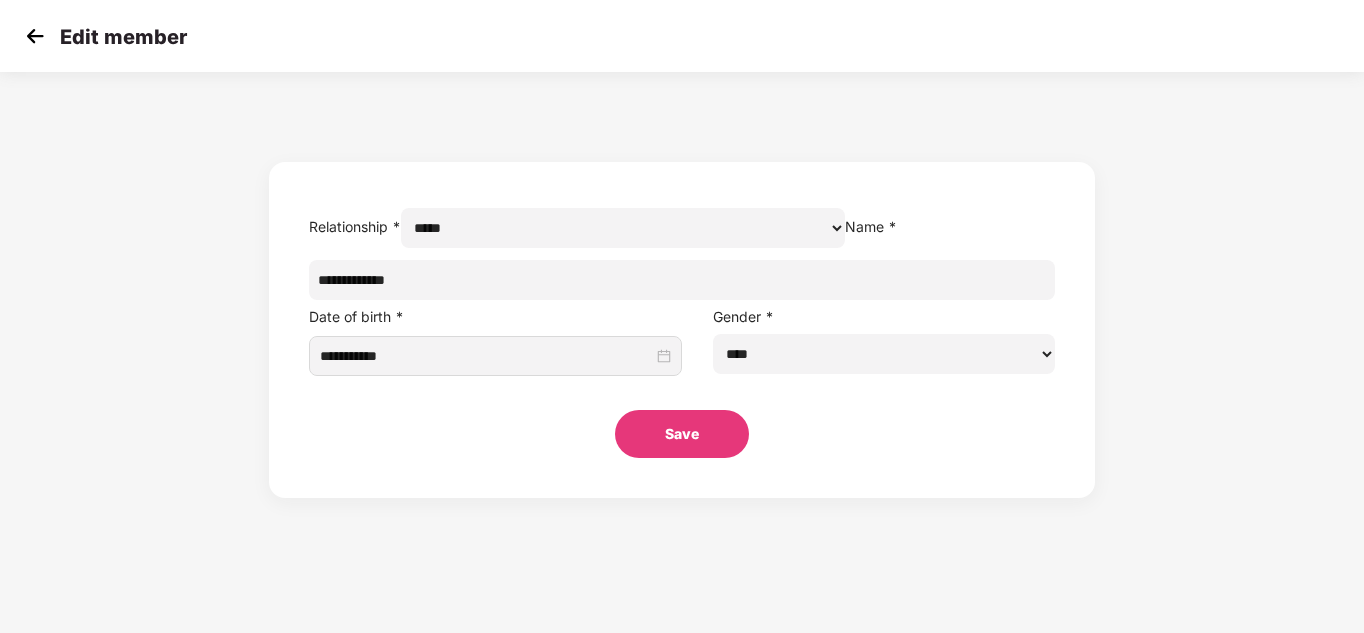type on "**********" 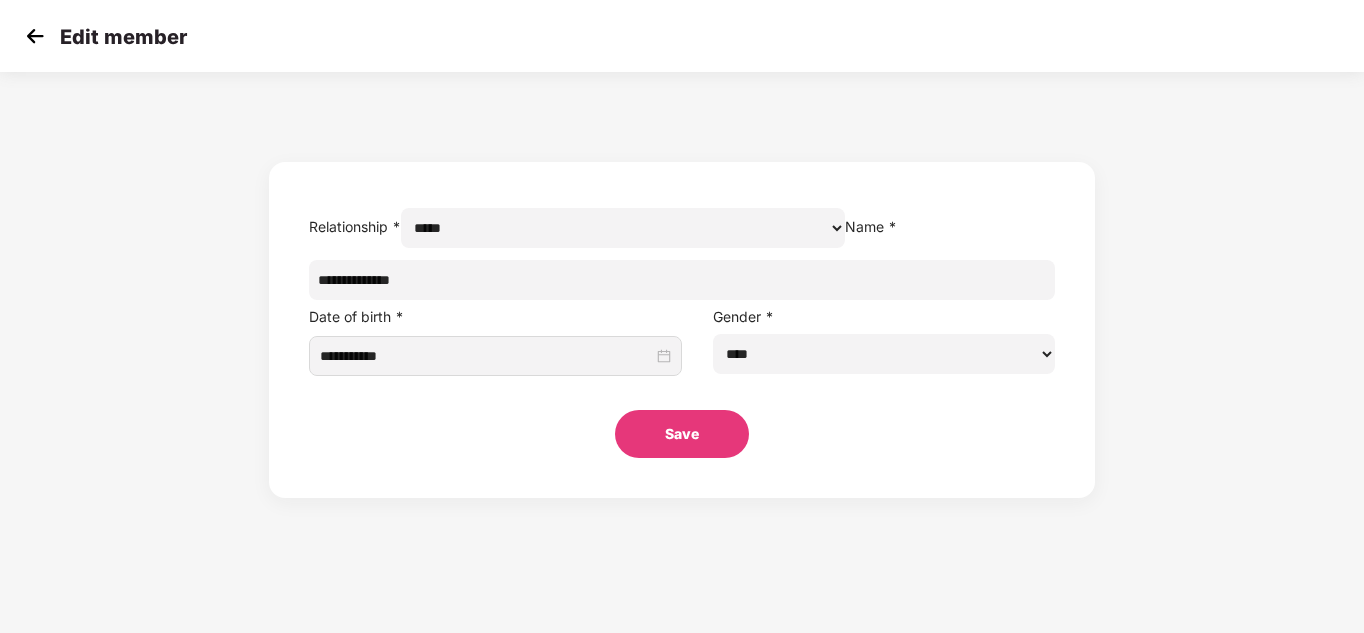 click on "Save" at bounding box center (682, 434) 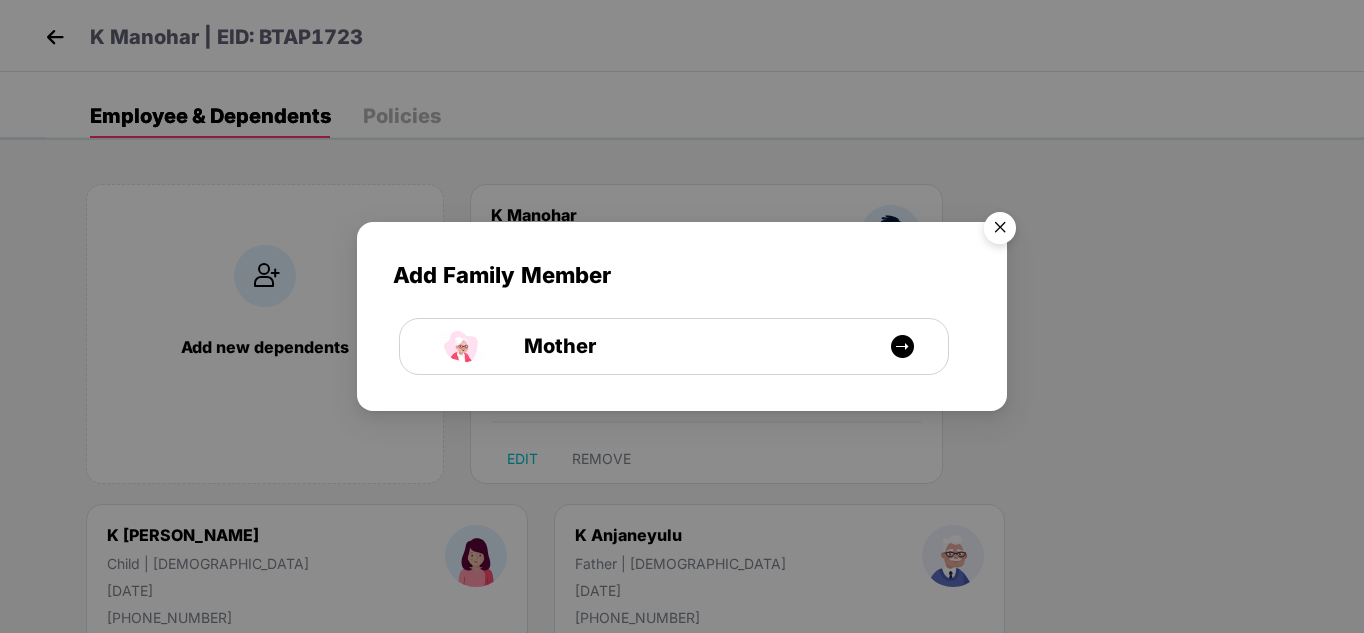 click at bounding box center (1000, 231) 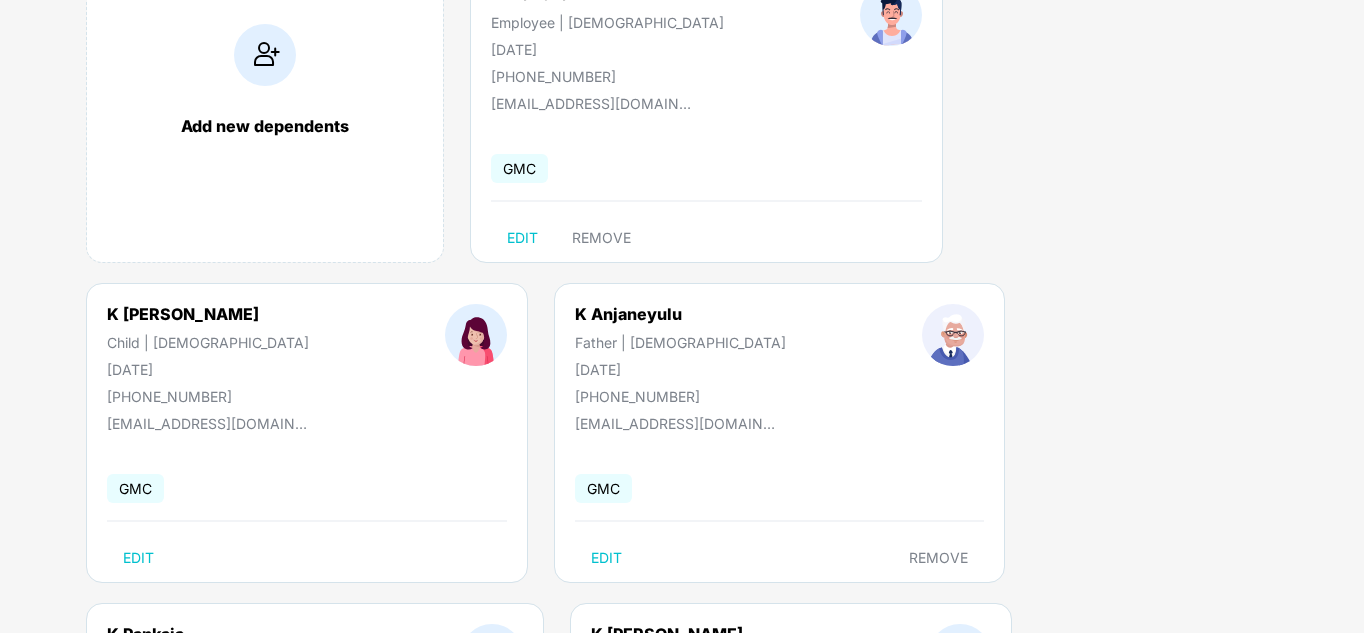 scroll, scrollTop: 0, scrollLeft: 0, axis: both 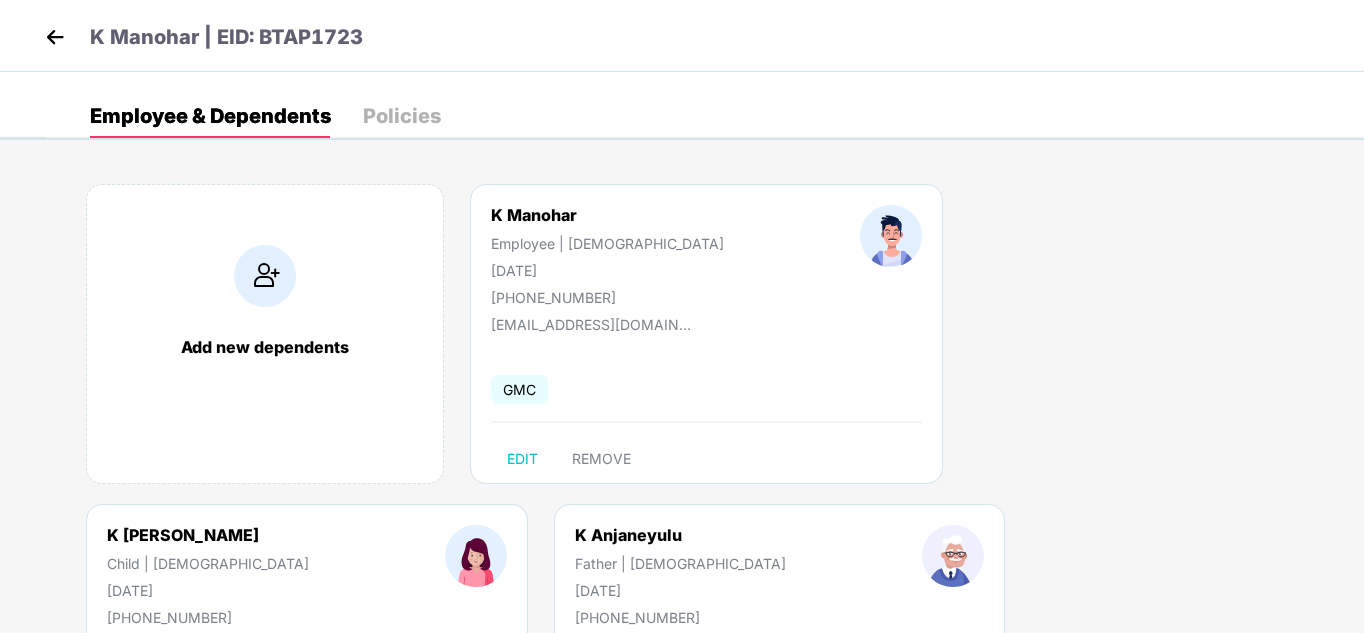 click on "Policies" at bounding box center [402, 116] 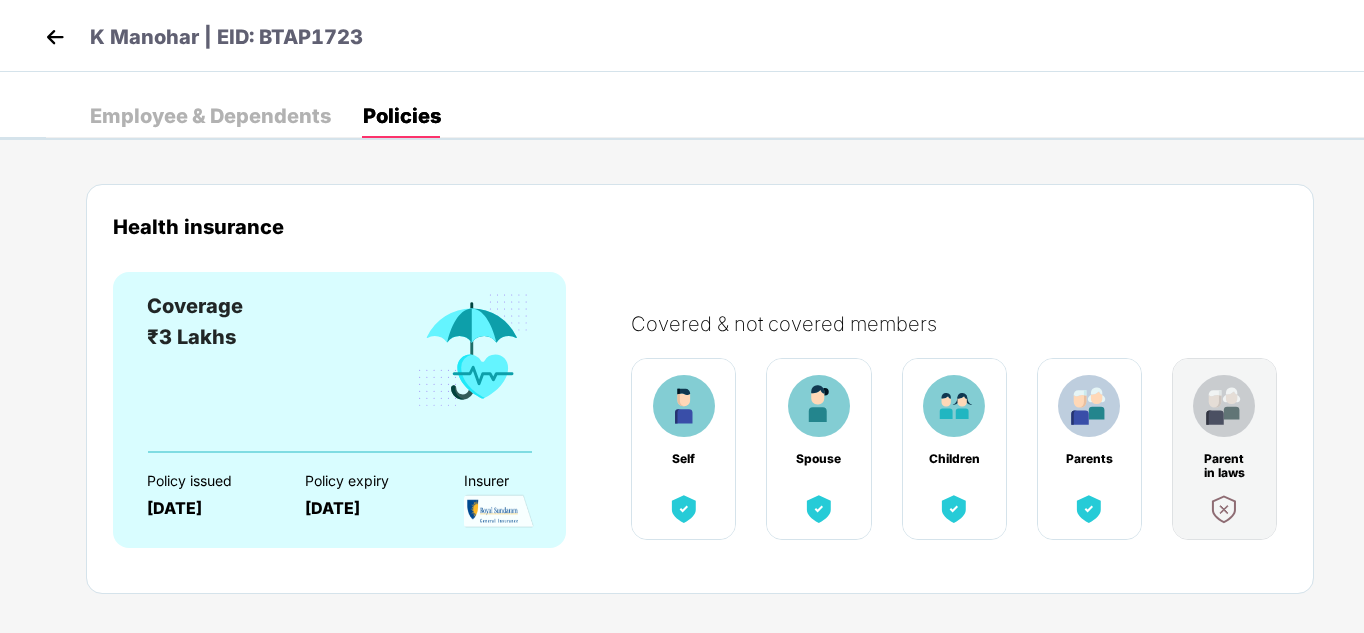 scroll, scrollTop: 27, scrollLeft: 0, axis: vertical 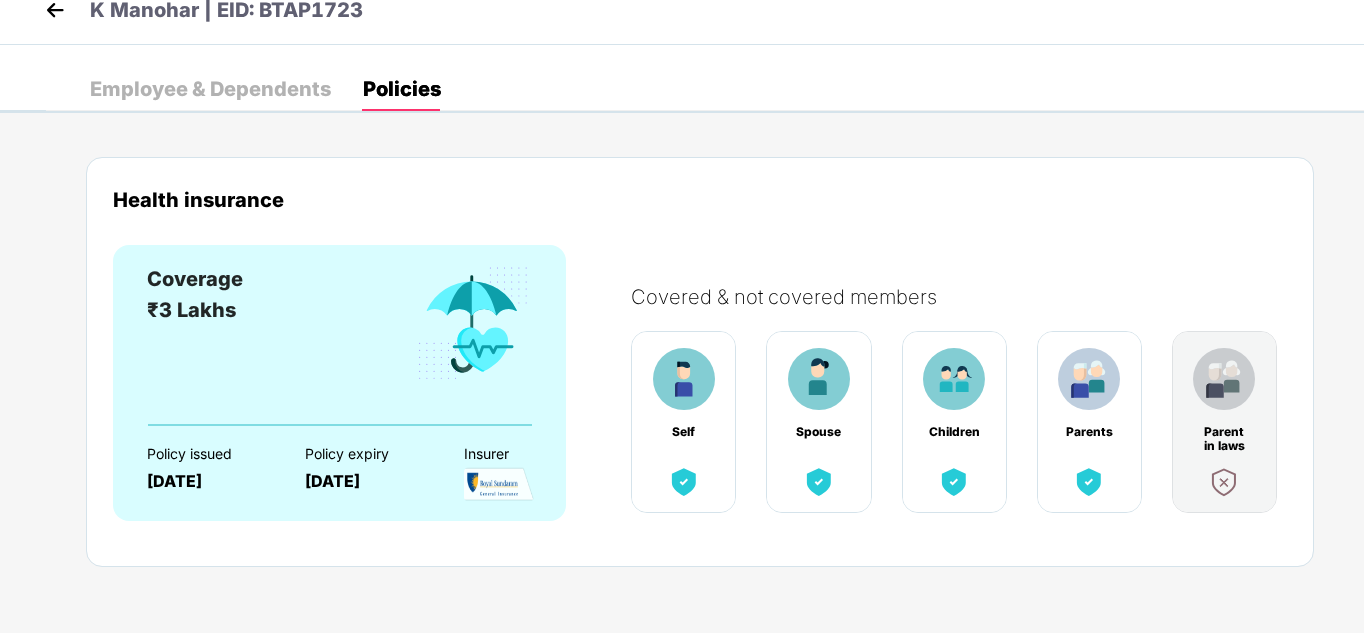 click on "Employee & Dependents" at bounding box center [210, 89] 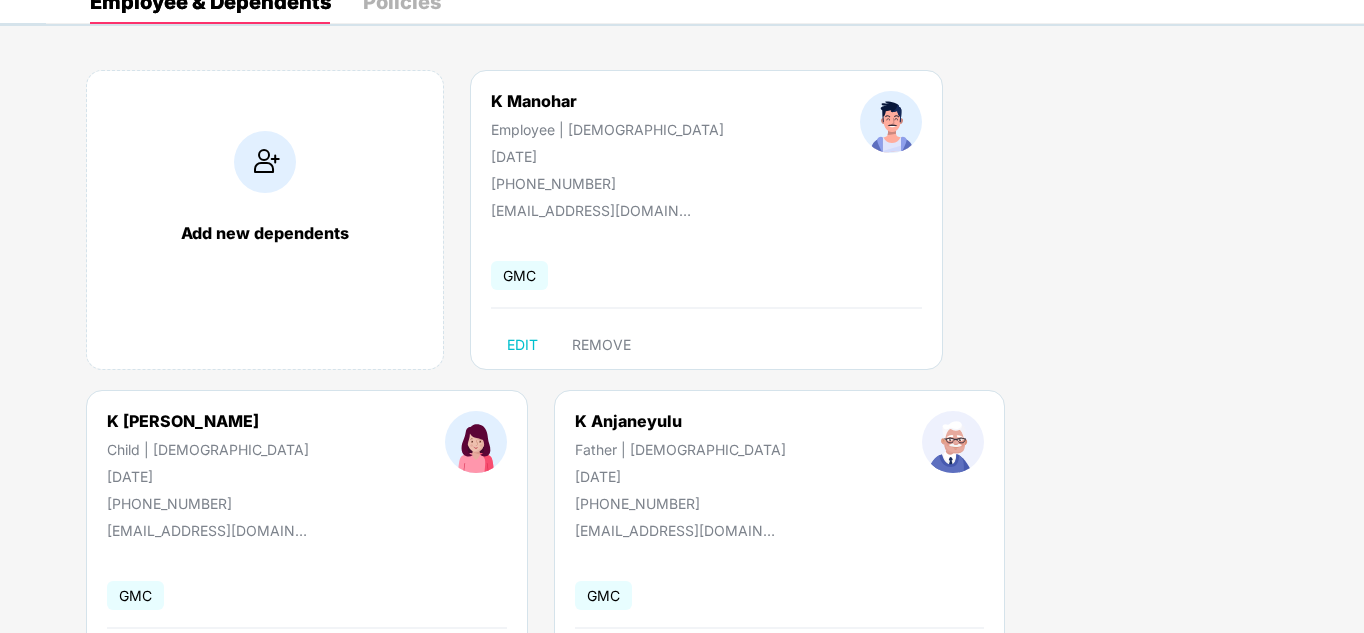 scroll, scrollTop: 0, scrollLeft: 0, axis: both 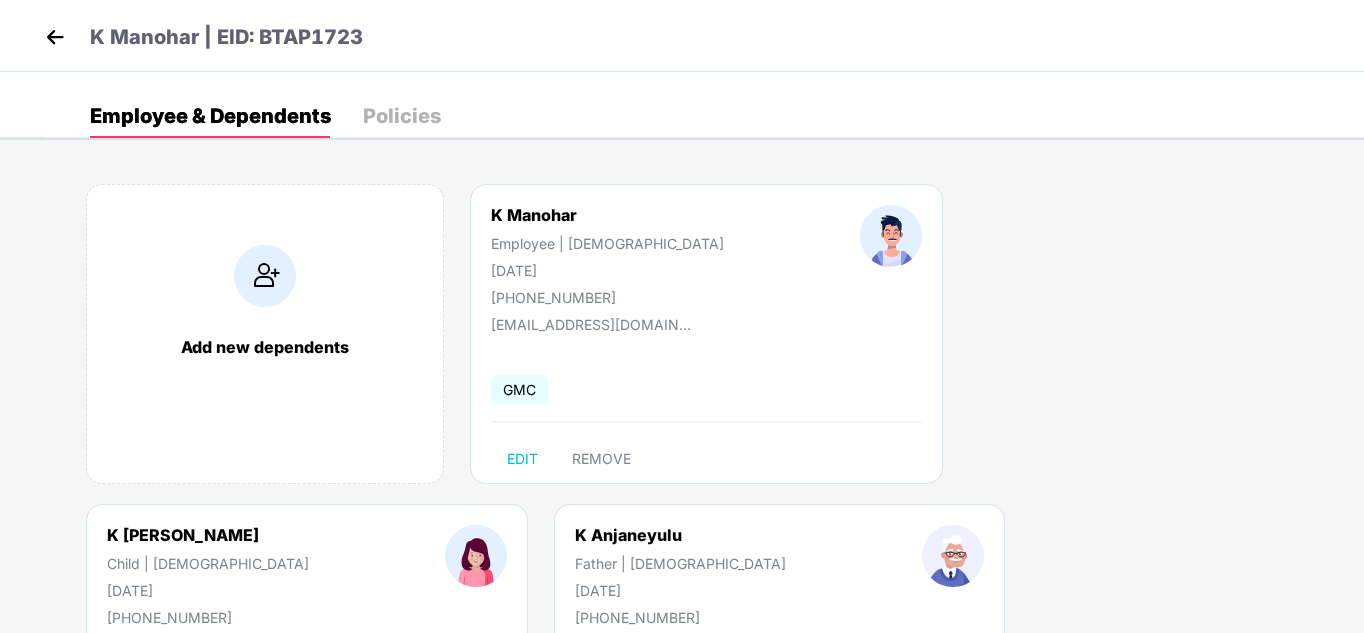 click at bounding box center [55, 37] 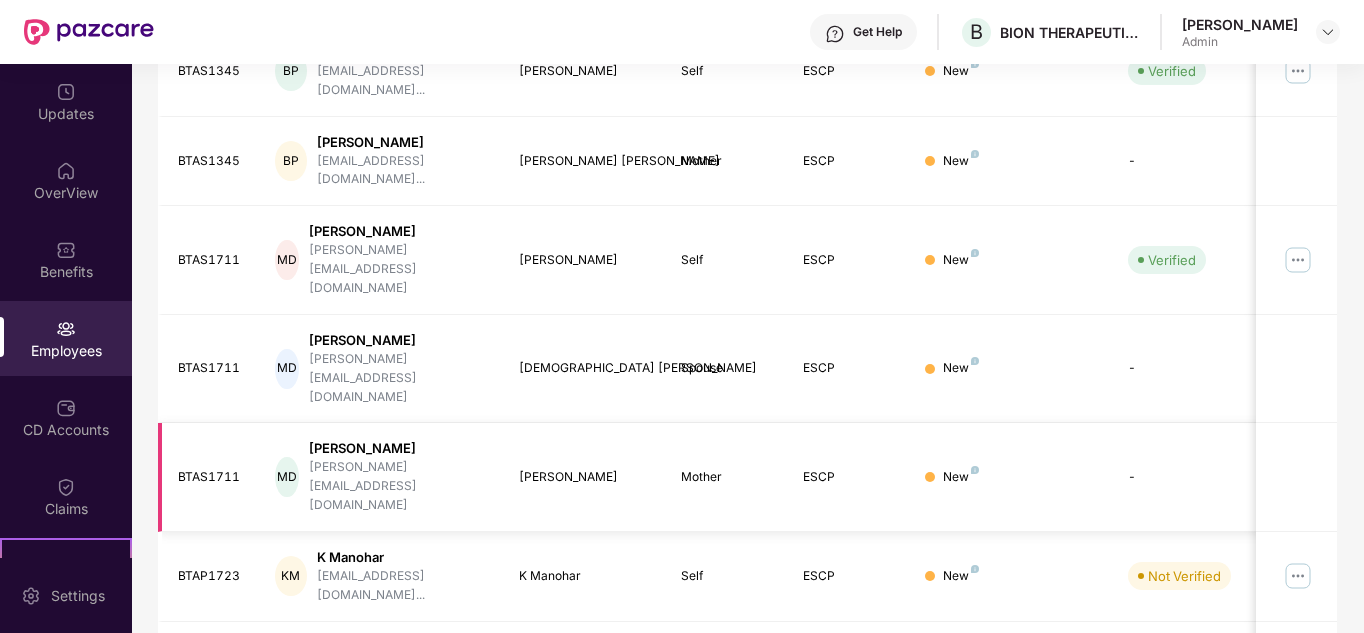 scroll, scrollTop: 596, scrollLeft: 0, axis: vertical 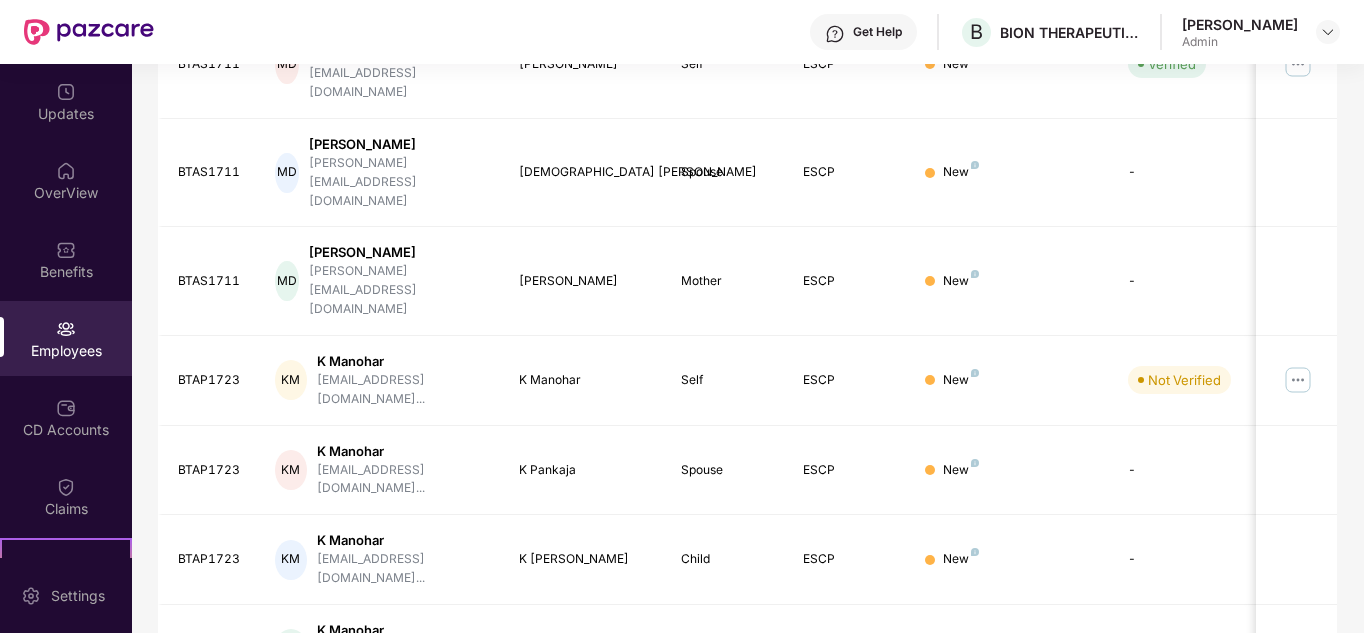 click 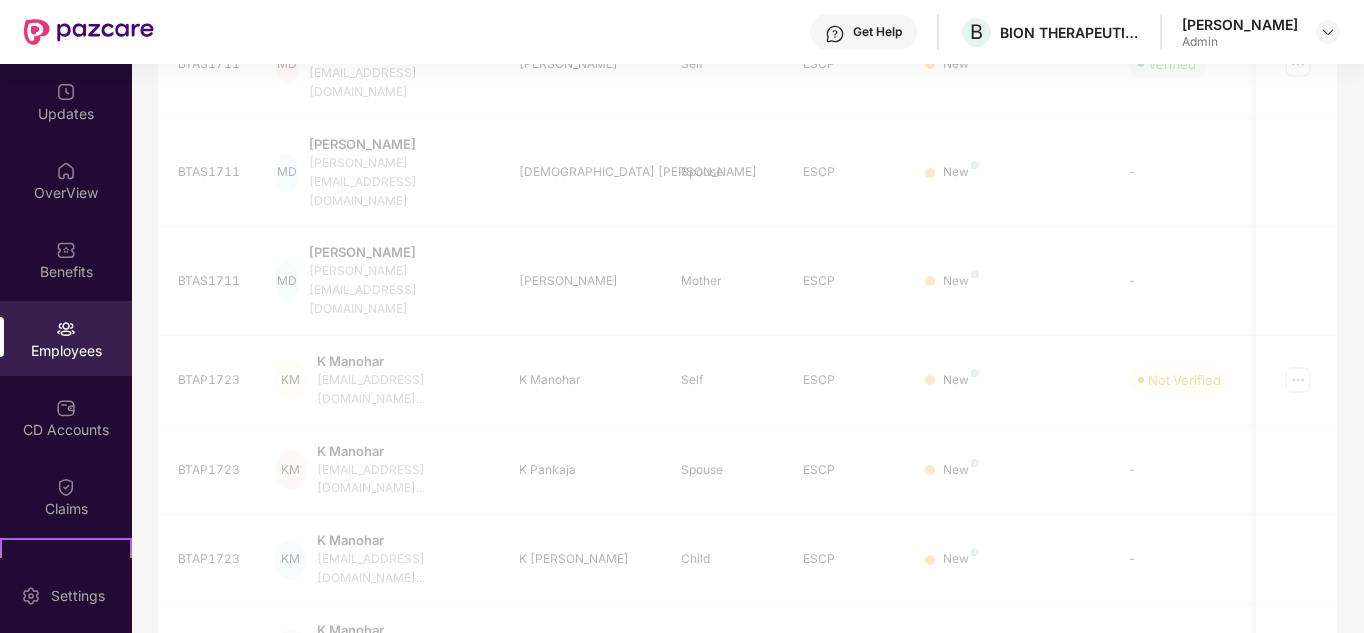 scroll, scrollTop: 64, scrollLeft: 0, axis: vertical 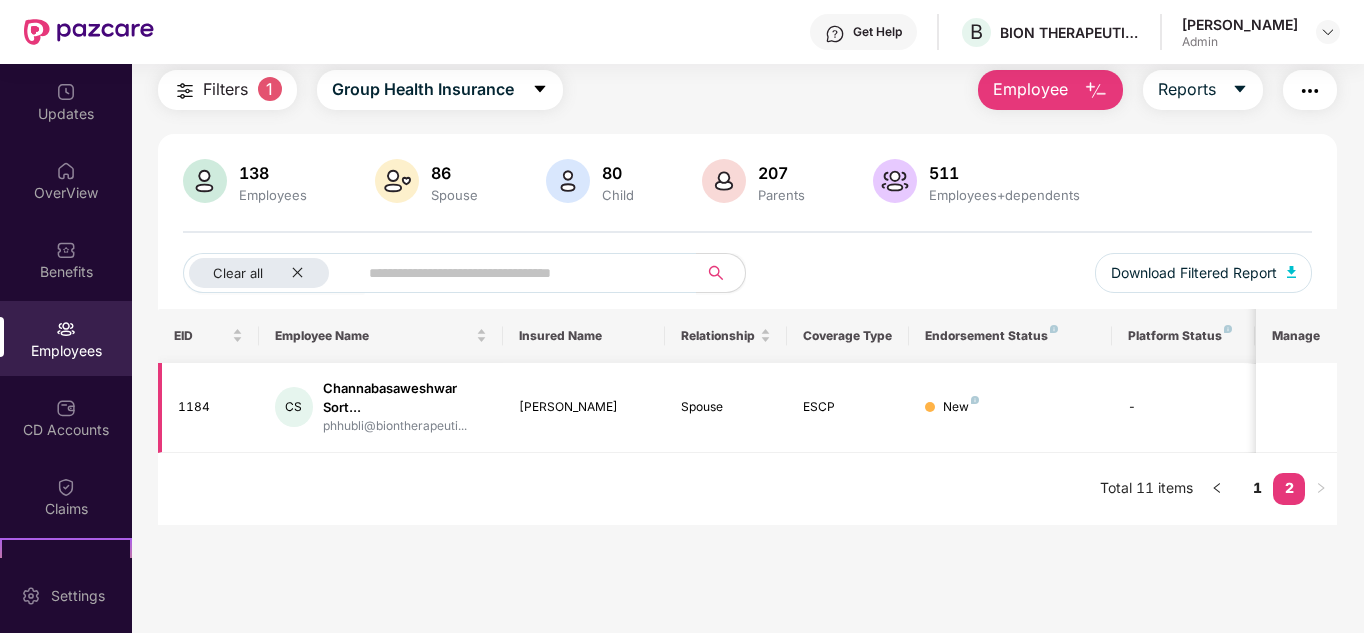 click on "New" at bounding box center [961, 407] 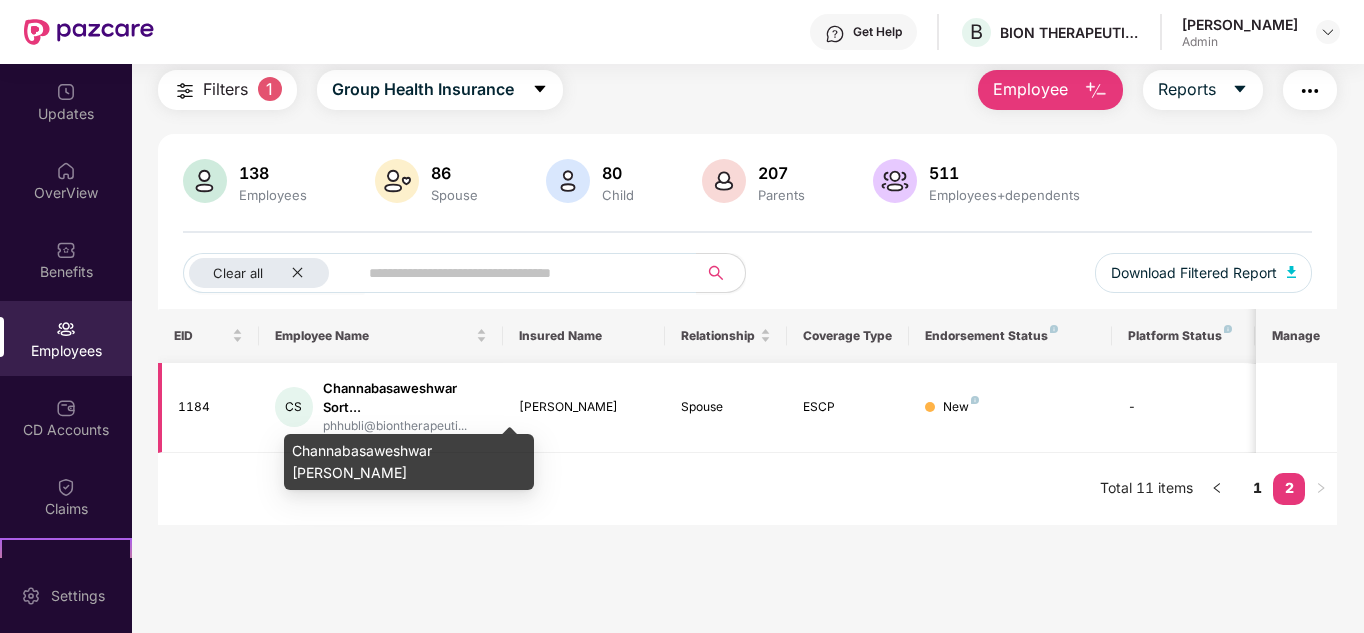 click on "Channabasaweshwar Sort..." at bounding box center (405, 398) 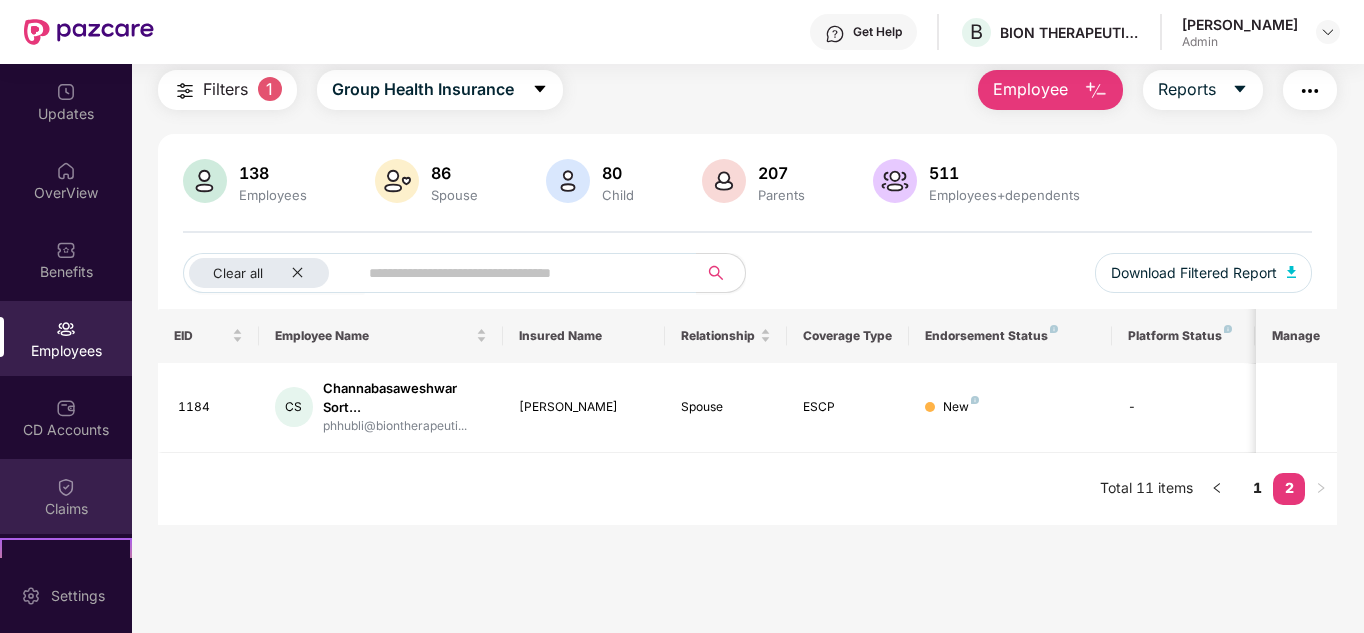 click on "Claims" at bounding box center (66, 509) 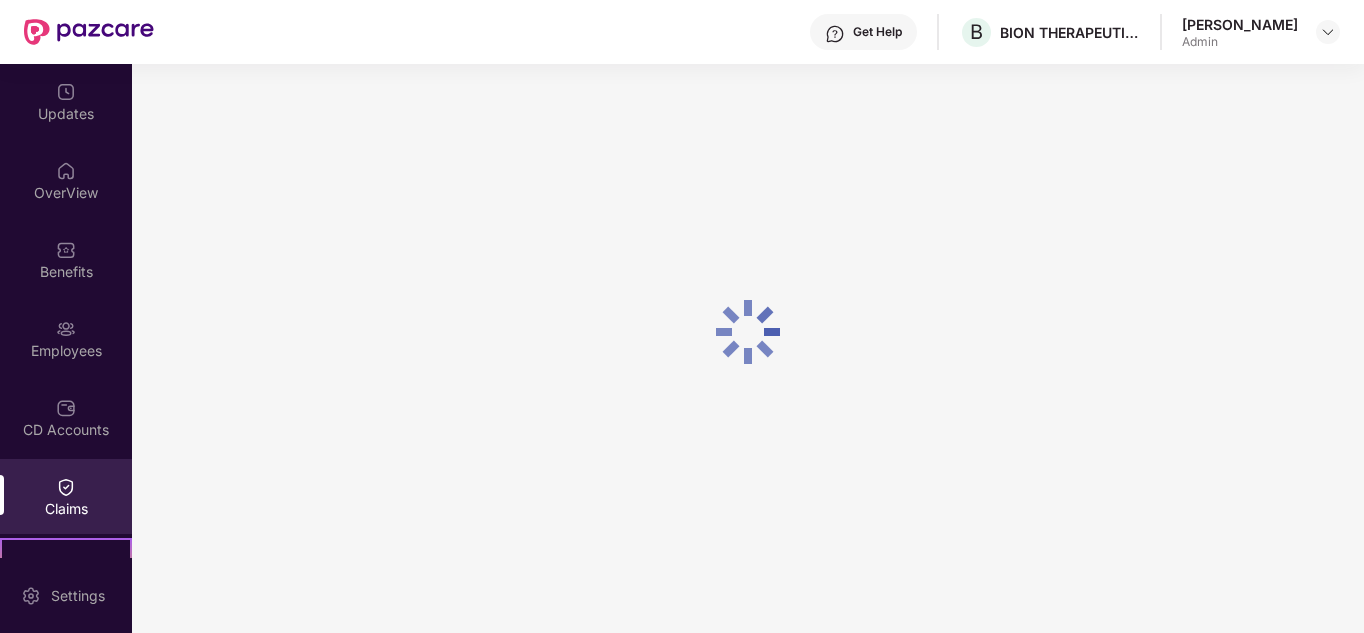 scroll, scrollTop: 0, scrollLeft: 0, axis: both 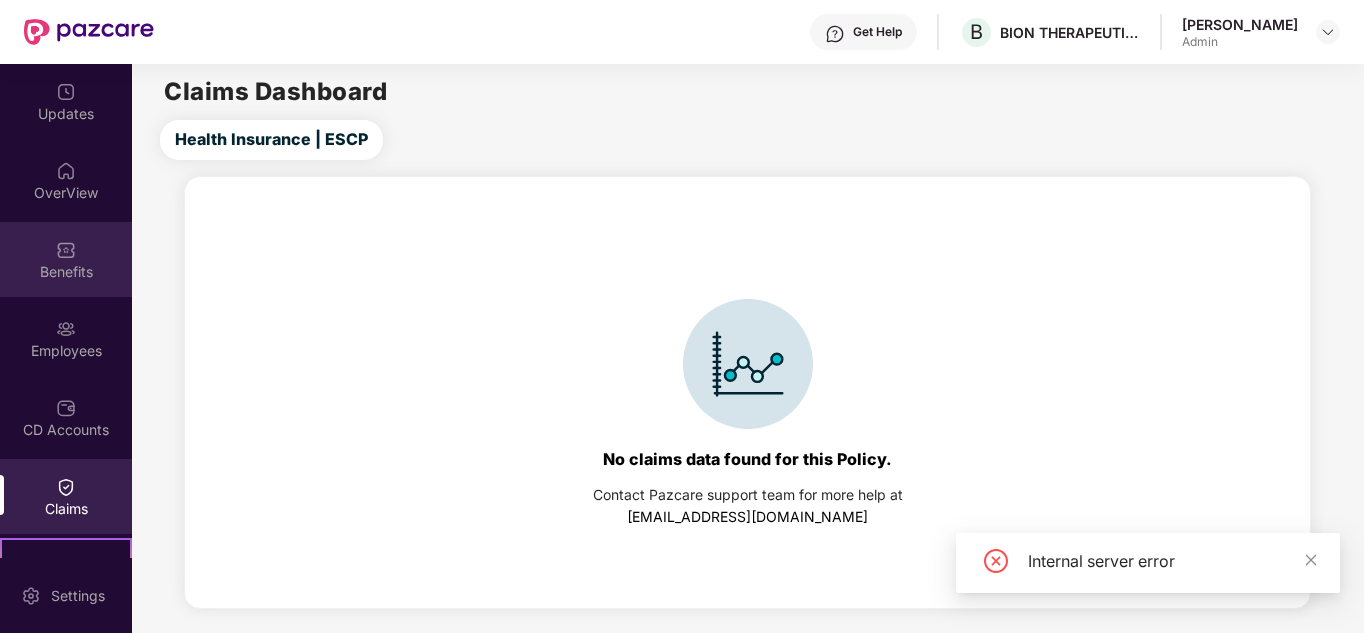 click on "Benefits" at bounding box center (66, 272) 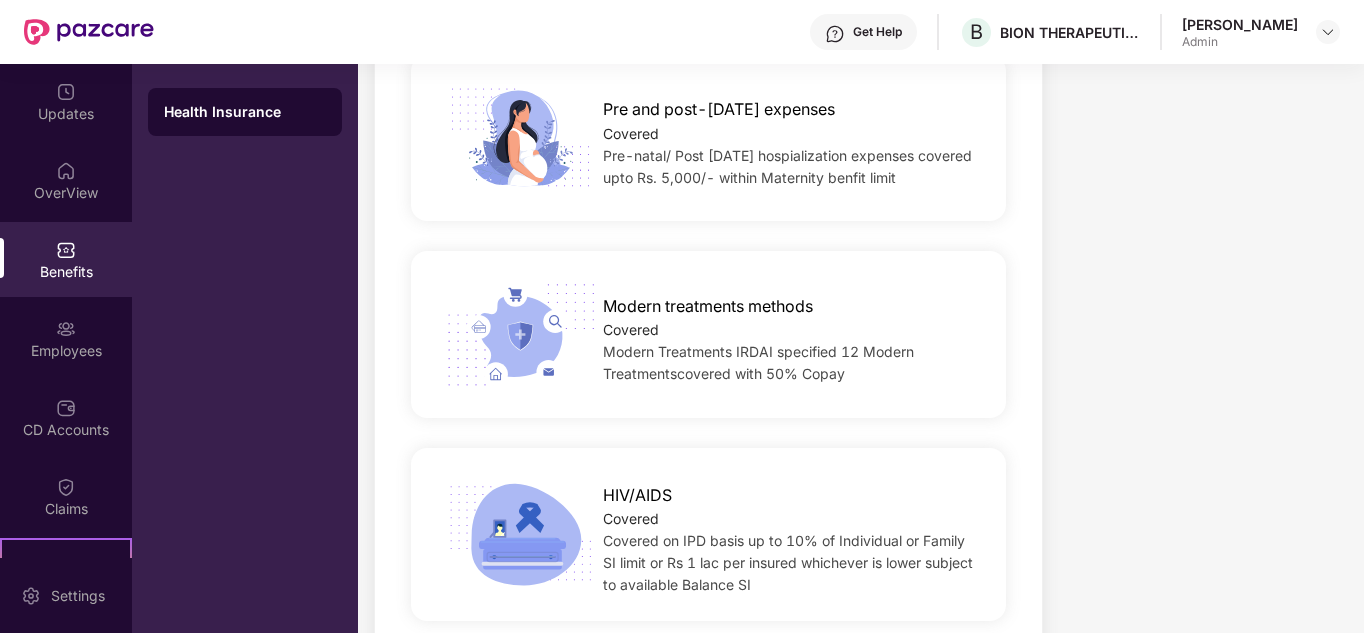 scroll, scrollTop: 2700, scrollLeft: 0, axis: vertical 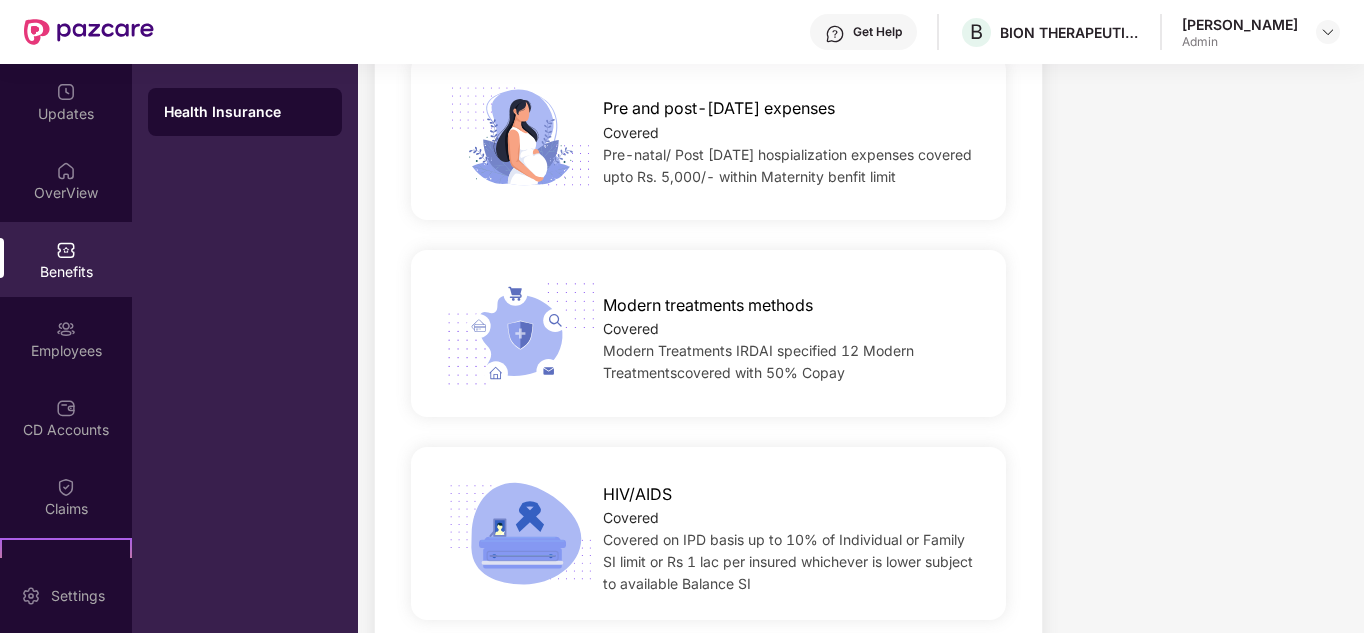click at bounding box center (521, 333) 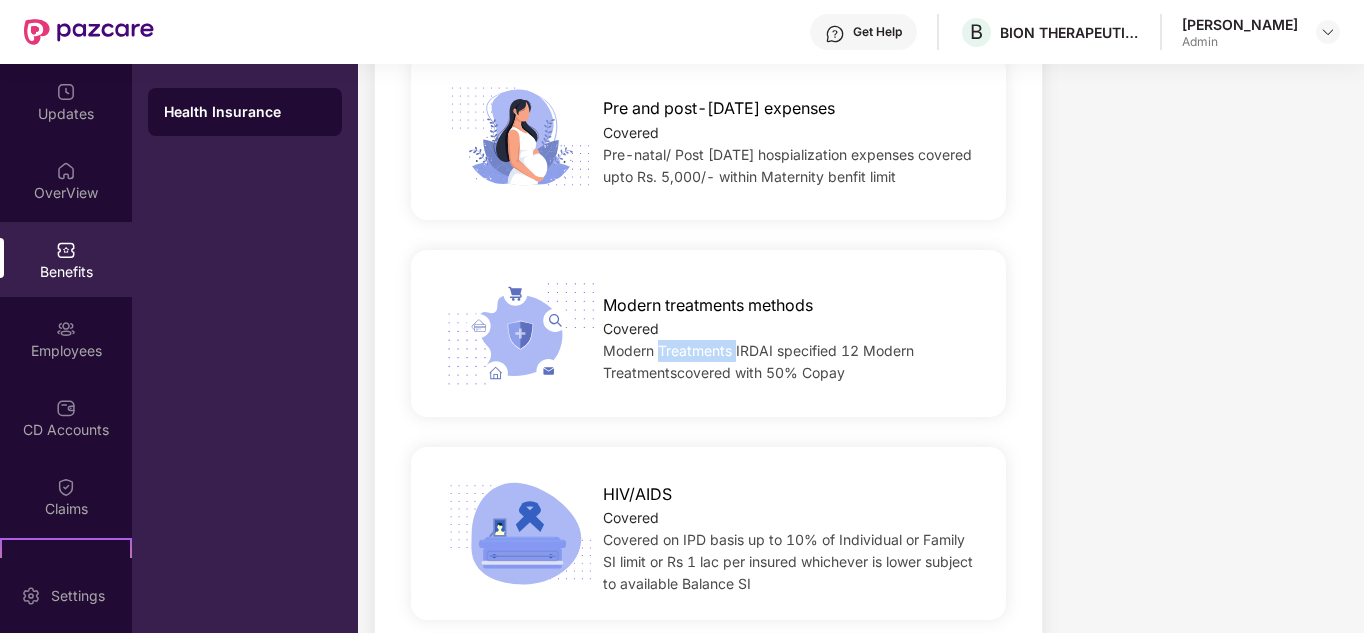 click on "Modern Treatments IRDAI specified 12 Modern Treatmentscovered with 50% Copay" at bounding box center (791, 362) 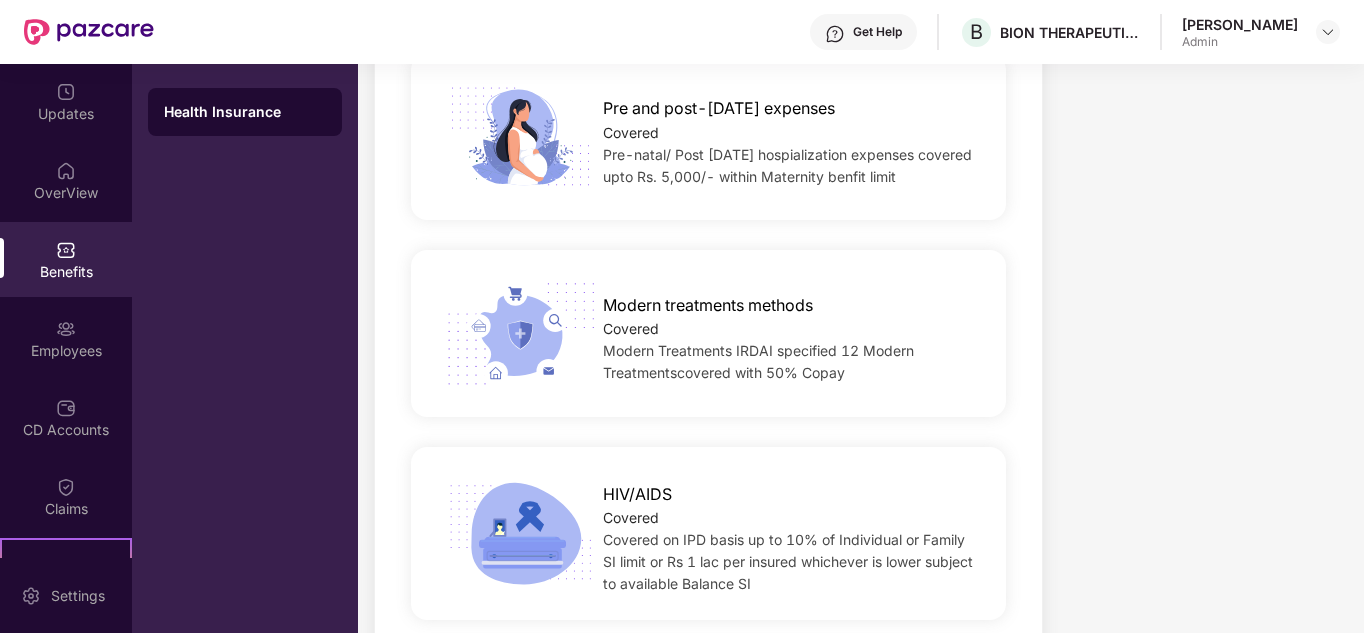 click on "Modern treatments methods Covered Modern Treatments IRDAI specified 12 Modern Treatmentscovered with 50% Copay" at bounding box center [708, 333] 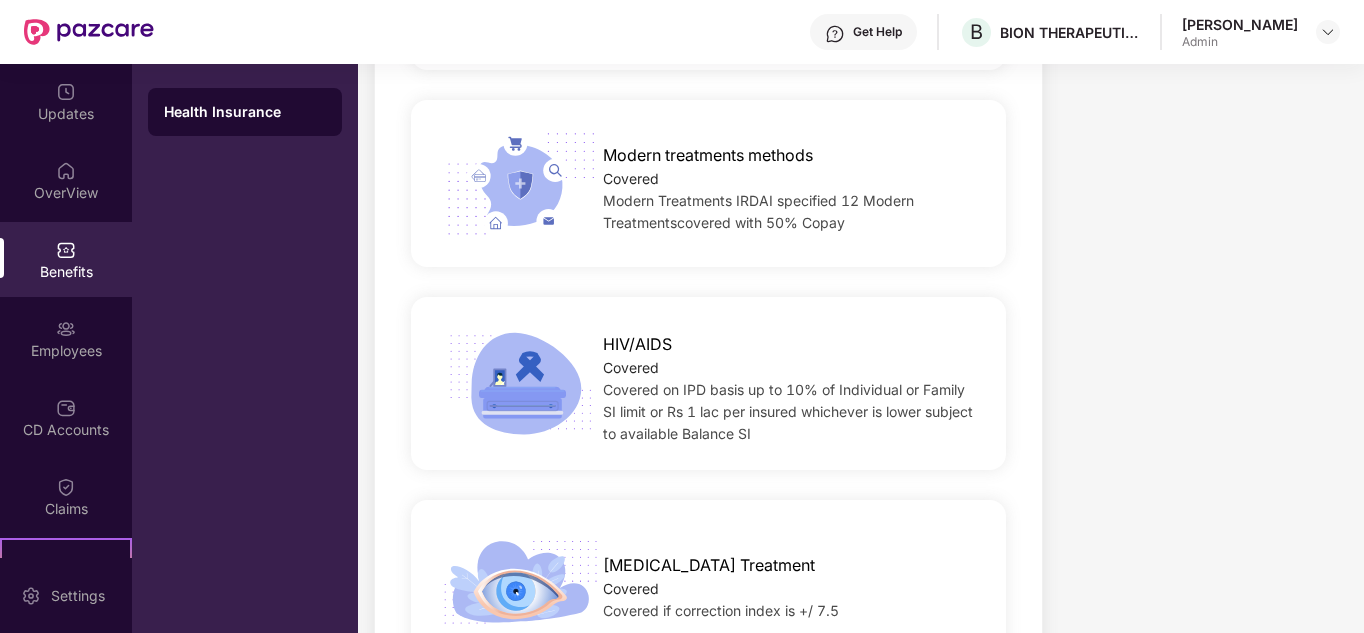 scroll, scrollTop: 2900, scrollLeft: 0, axis: vertical 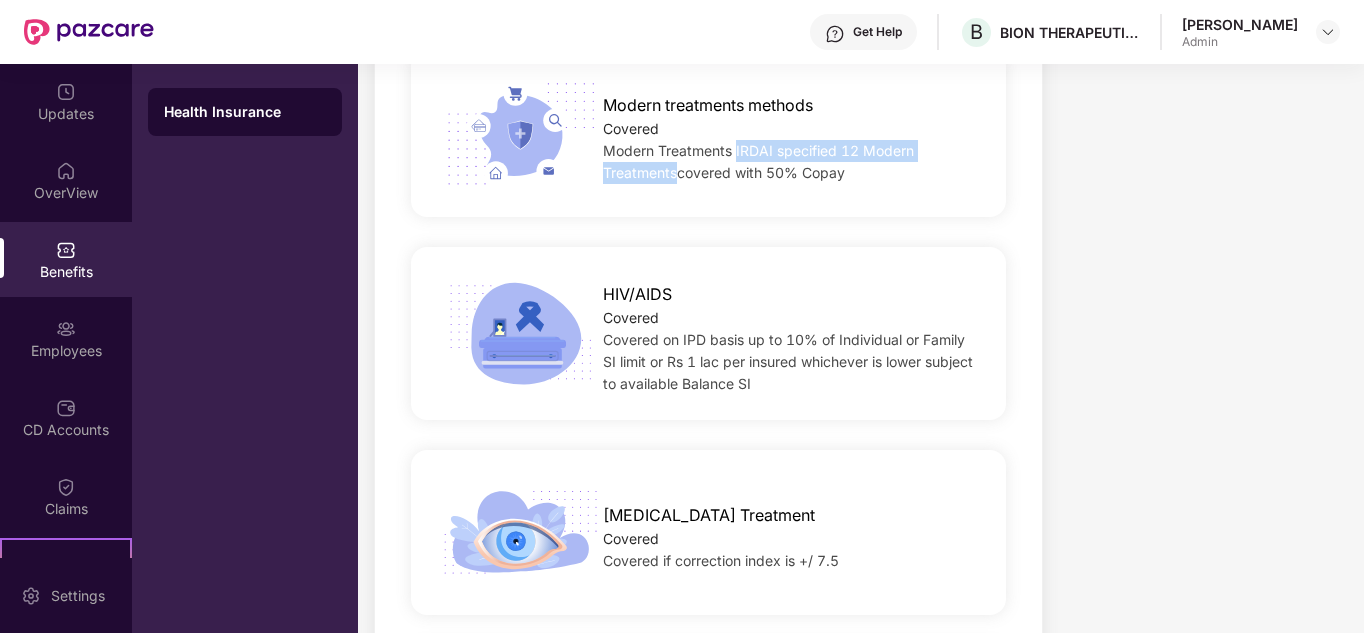 drag, startPoint x: 737, startPoint y: 151, endPoint x: 676, endPoint y: 176, distance: 65.9242 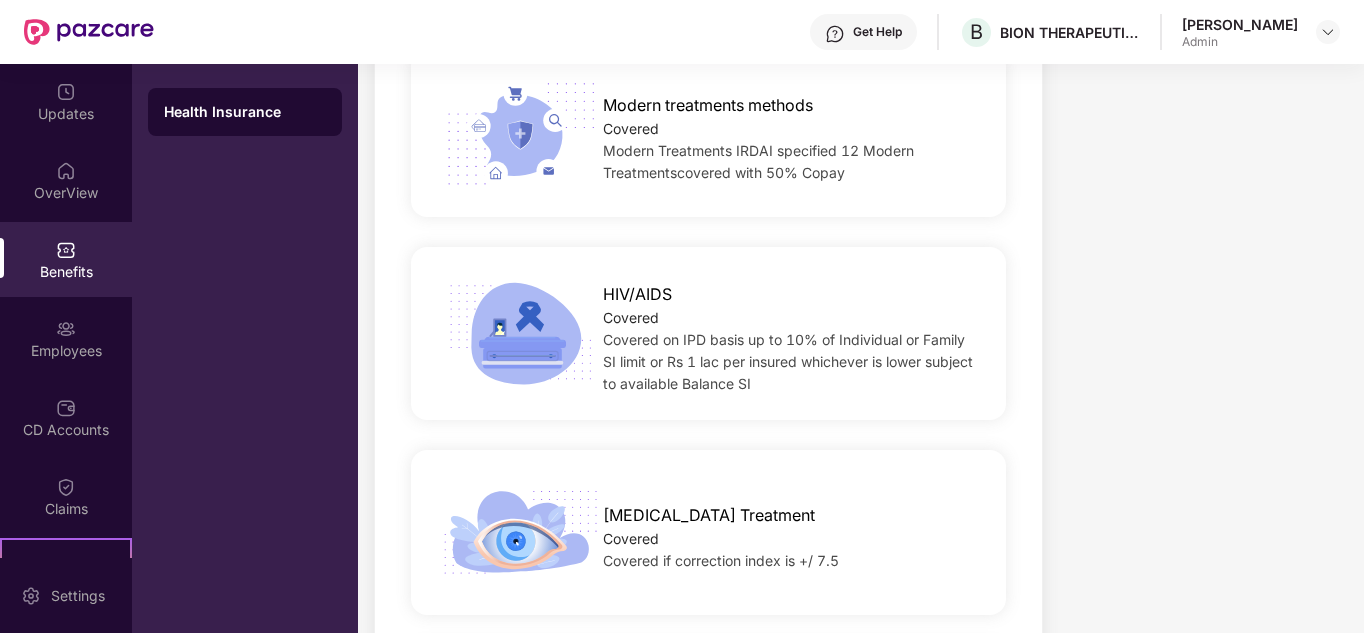 click on "HIV/AIDS Covered Covered on IPD basis up to 10% of Individual or Family SI limit or Rs 1 lac per insured whichever is  lower subject to available Balance SI" at bounding box center [708, 333] 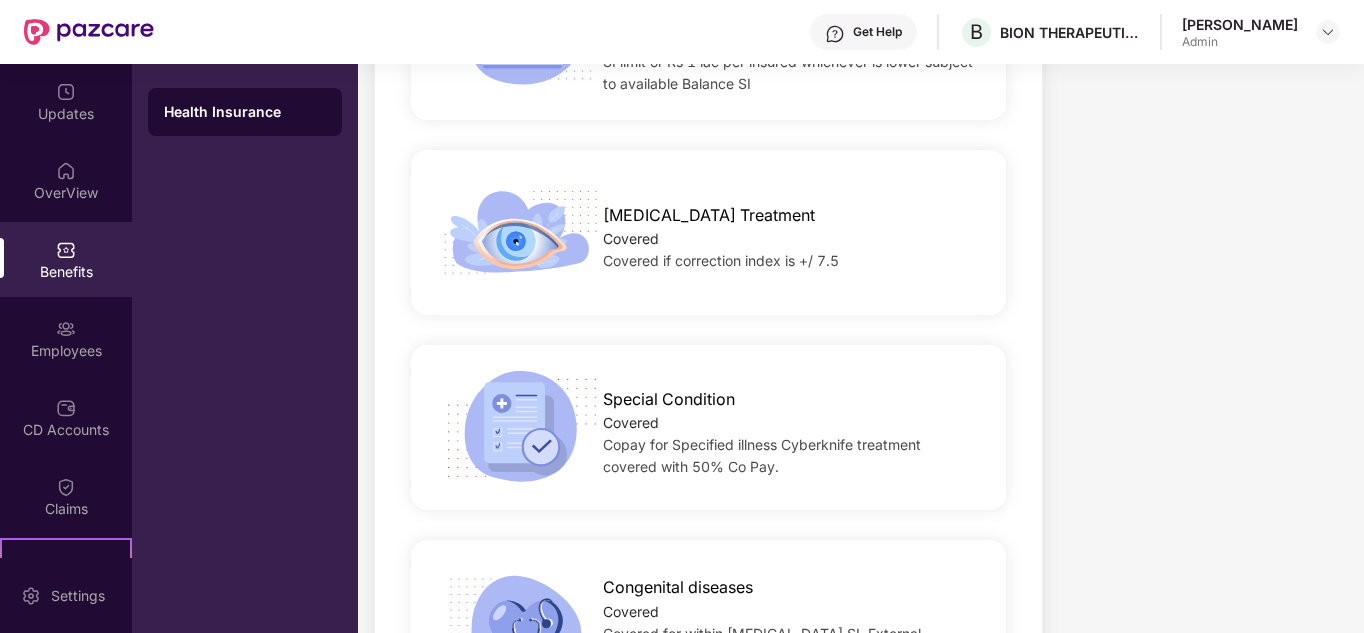 scroll, scrollTop: 3300, scrollLeft: 0, axis: vertical 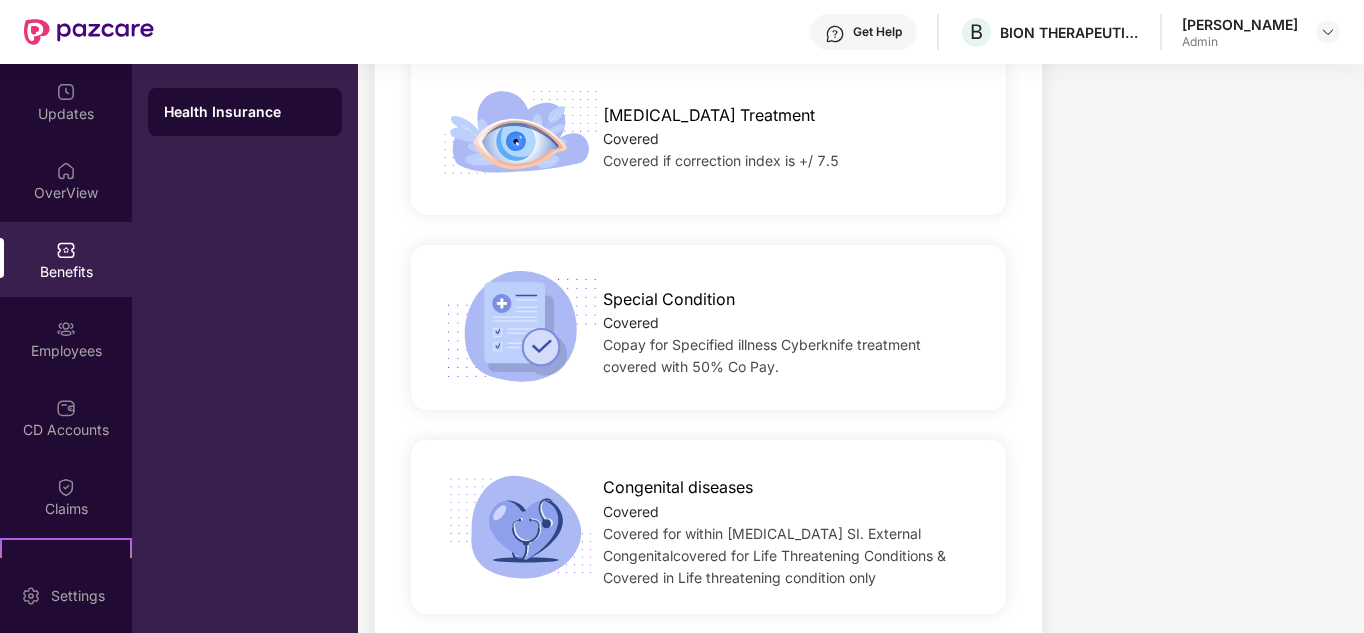 click on "Copay for Specified illness Cyberknife treatment covered with 50% Co Pay." at bounding box center (762, 355) 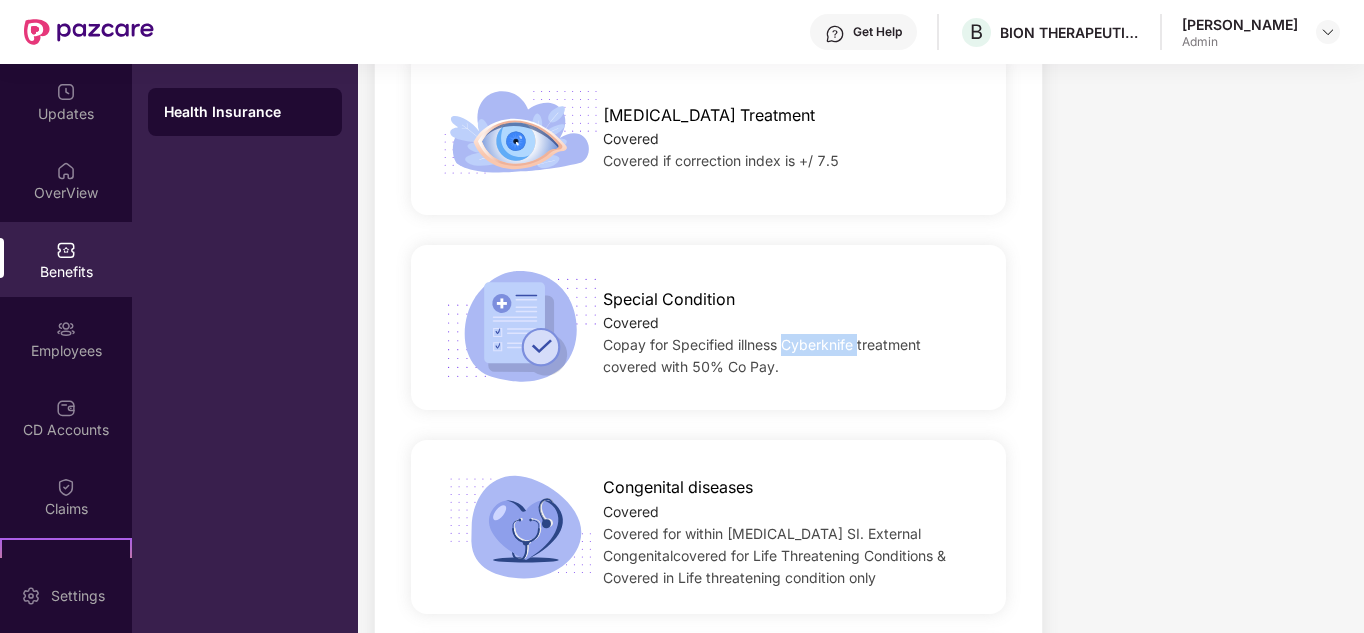 click on "Copay for Specified illness Cyberknife treatment covered with 50% Co Pay." at bounding box center [762, 355] 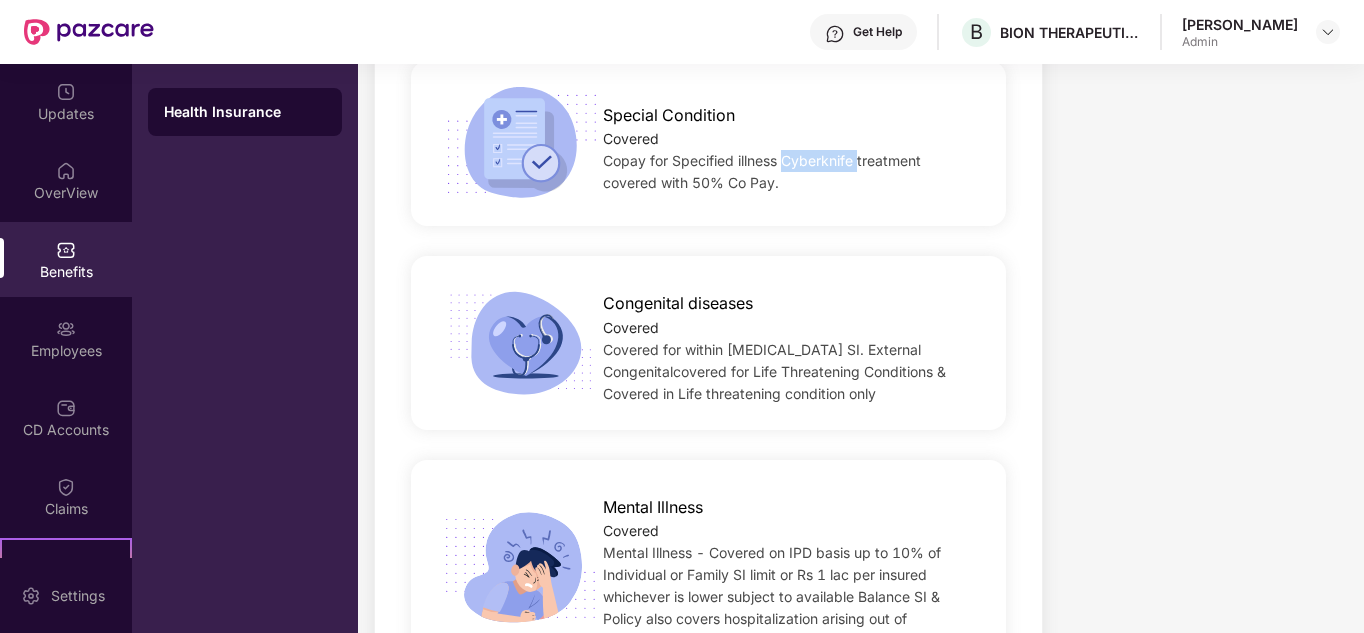scroll, scrollTop: 3500, scrollLeft: 0, axis: vertical 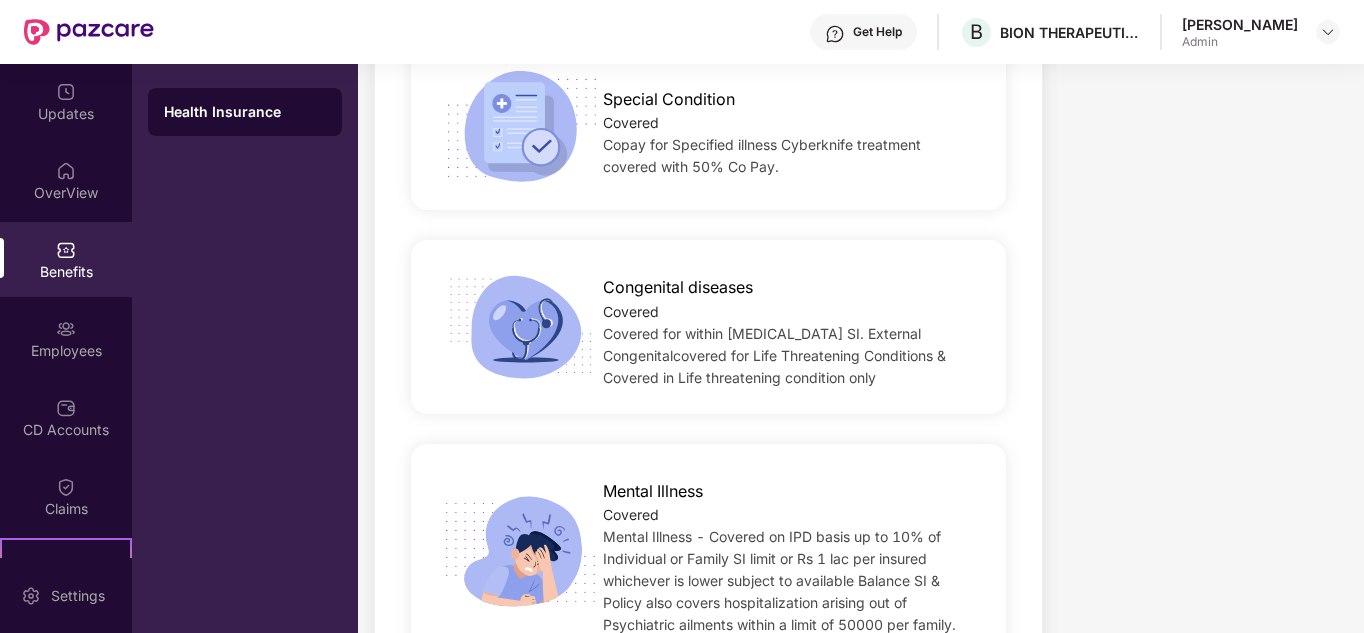 click on "Congenital diseases" at bounding box center (678, 287) 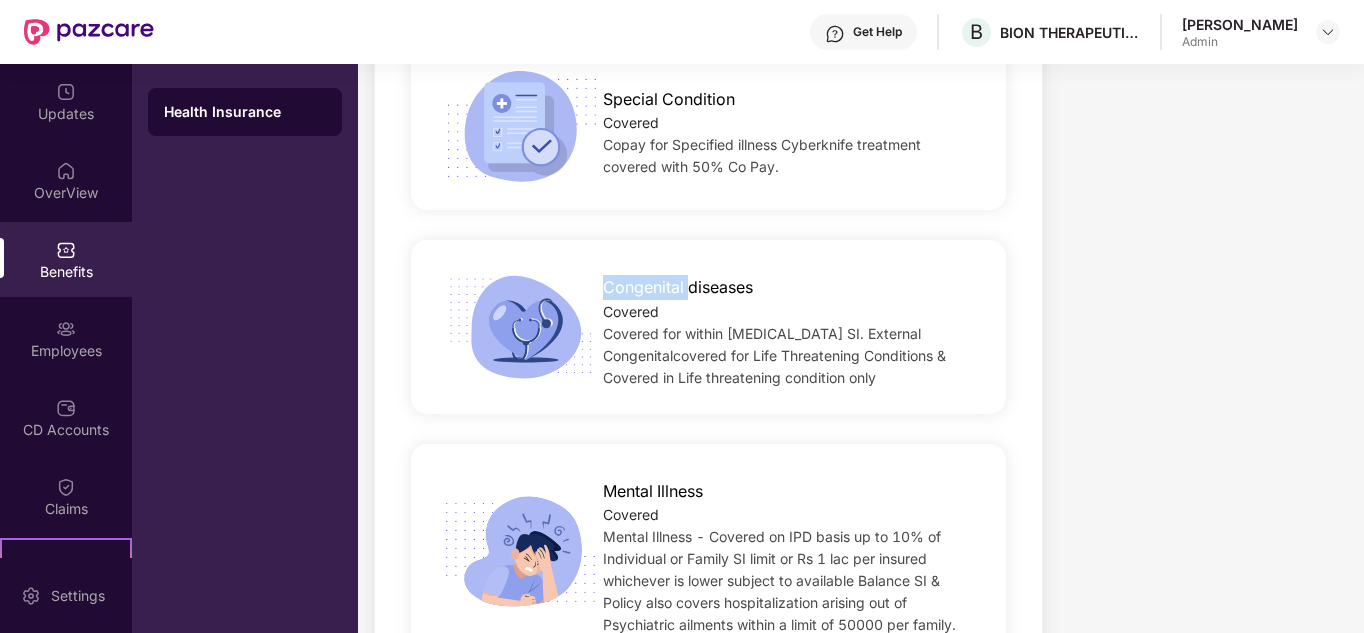 click on "Congenital diseases" at bounding box center [678, 287] 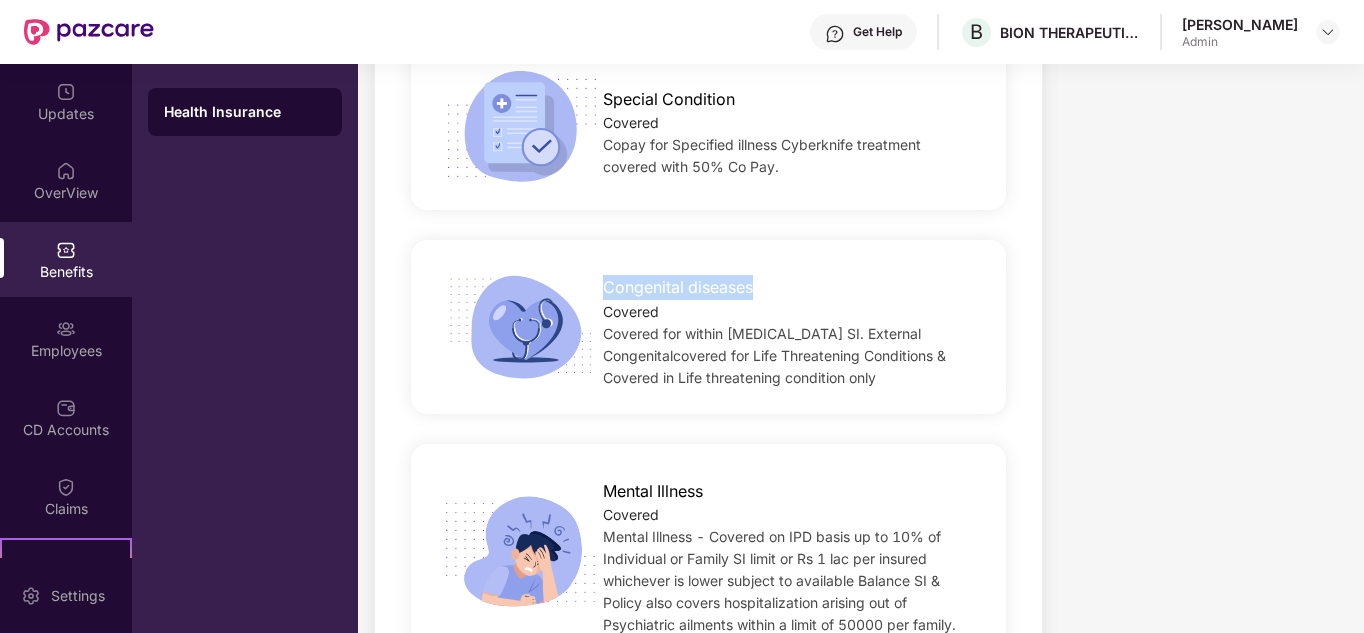 copy on "Congenital diseases" 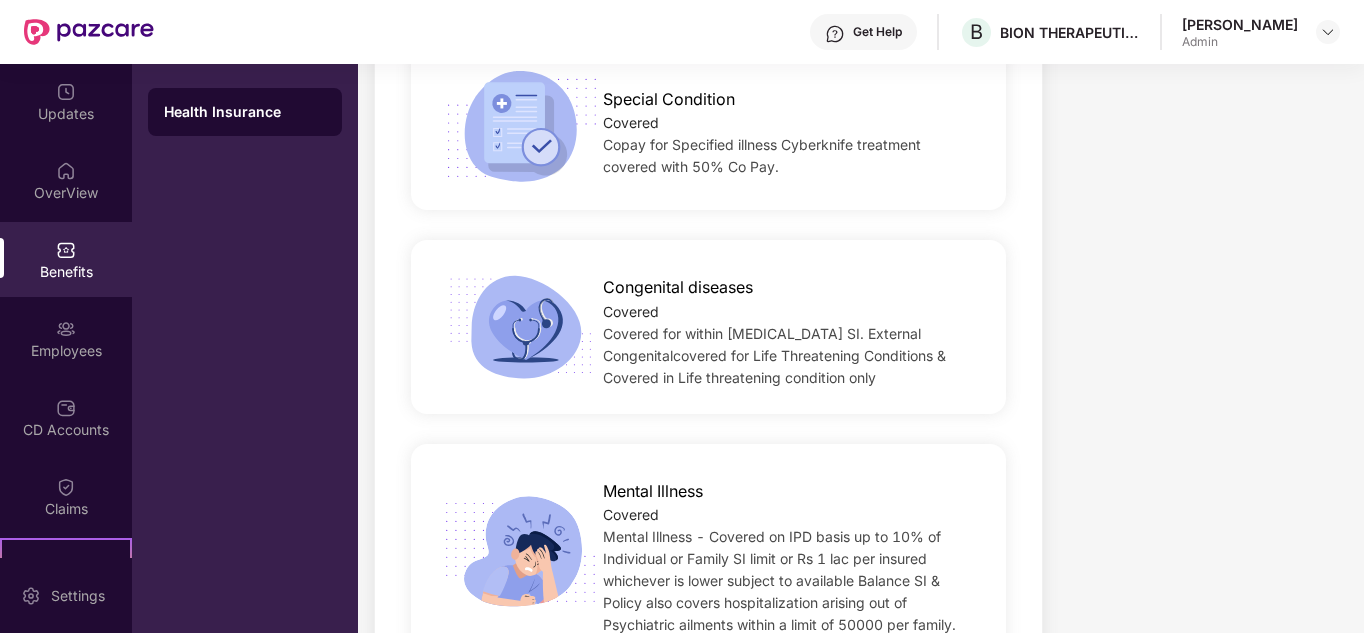 click on "Mental Illness Covered Mental Illness - Covered on IPD basis up to 10% of Individual or Family SI limit or Rs 1 lac per insured whichever is  lower subject to available Balance SI & Policy also covers hospitalization arising out of Psychiatric ailments within a limit of 50000 per family." at bounding box center (708, 552) 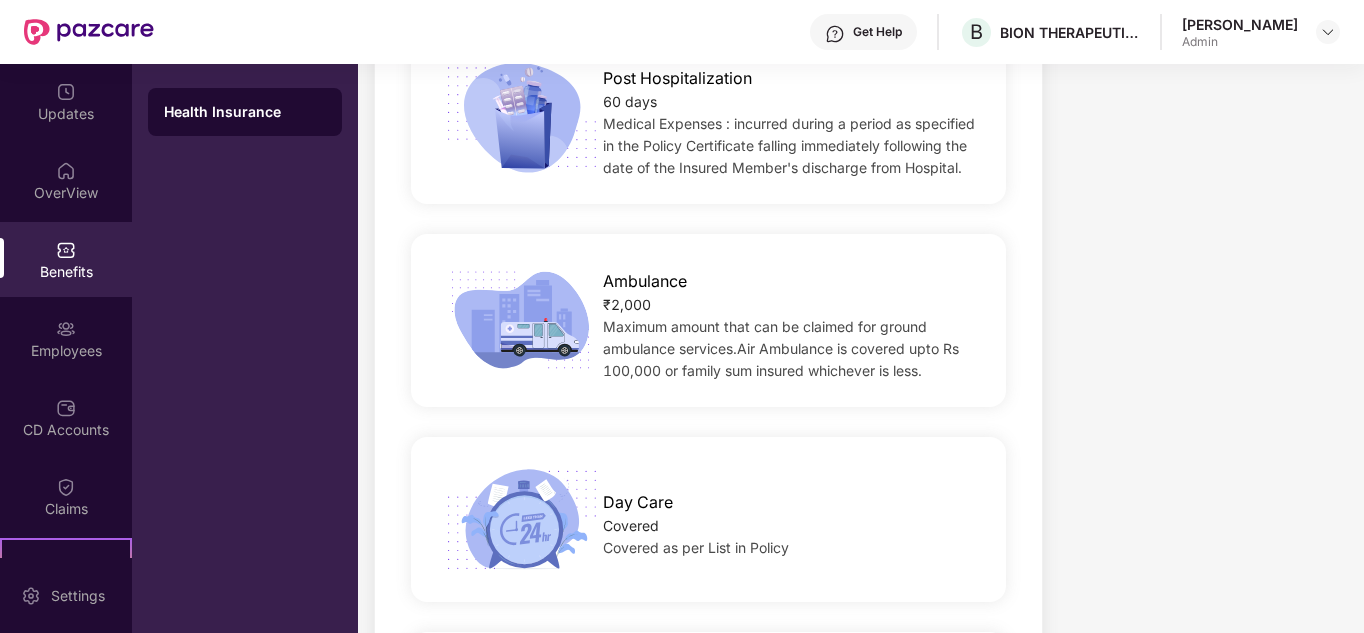 scroll, scrollTop: 1136, scrollLeft: 0, axis: vertical 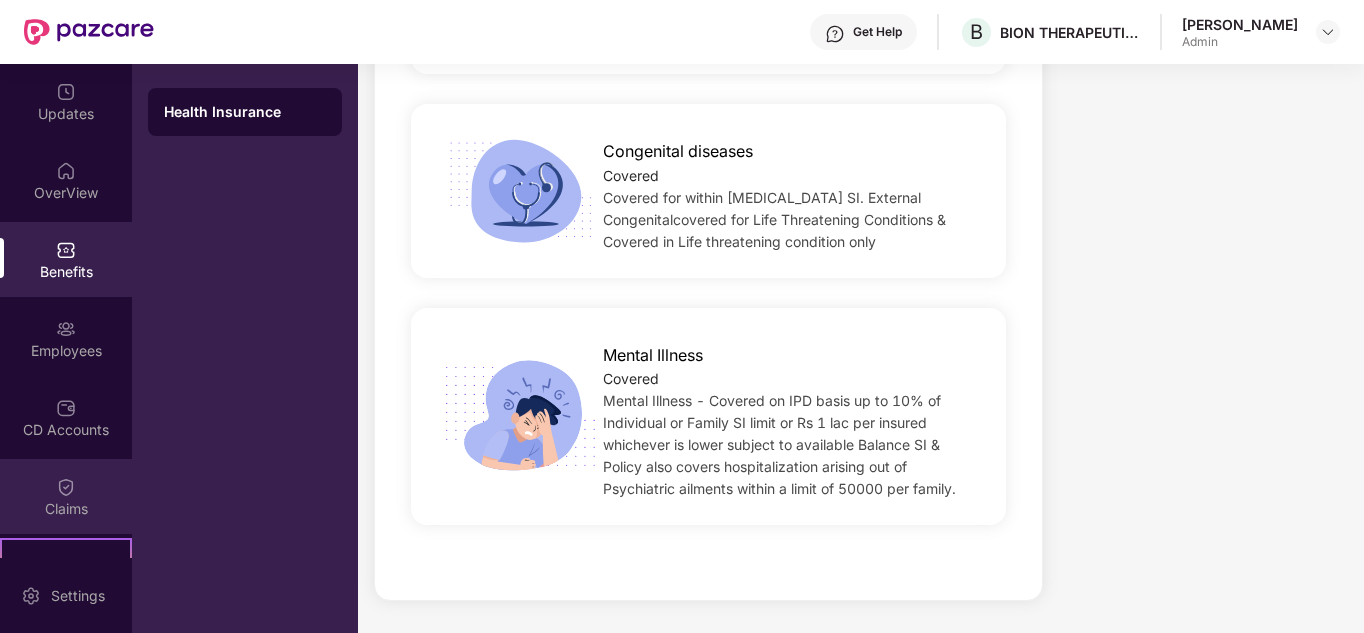 click on "Claims" at bounding box center (66, 508) 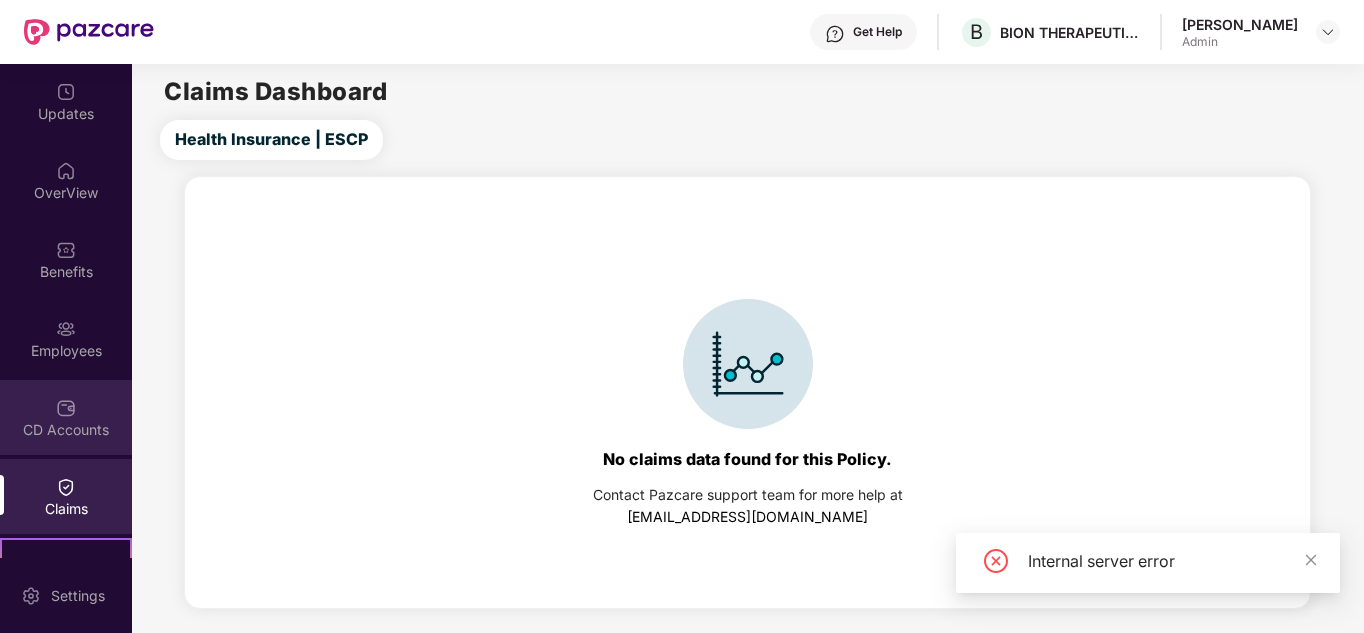 click at bounding box center (66, 408) 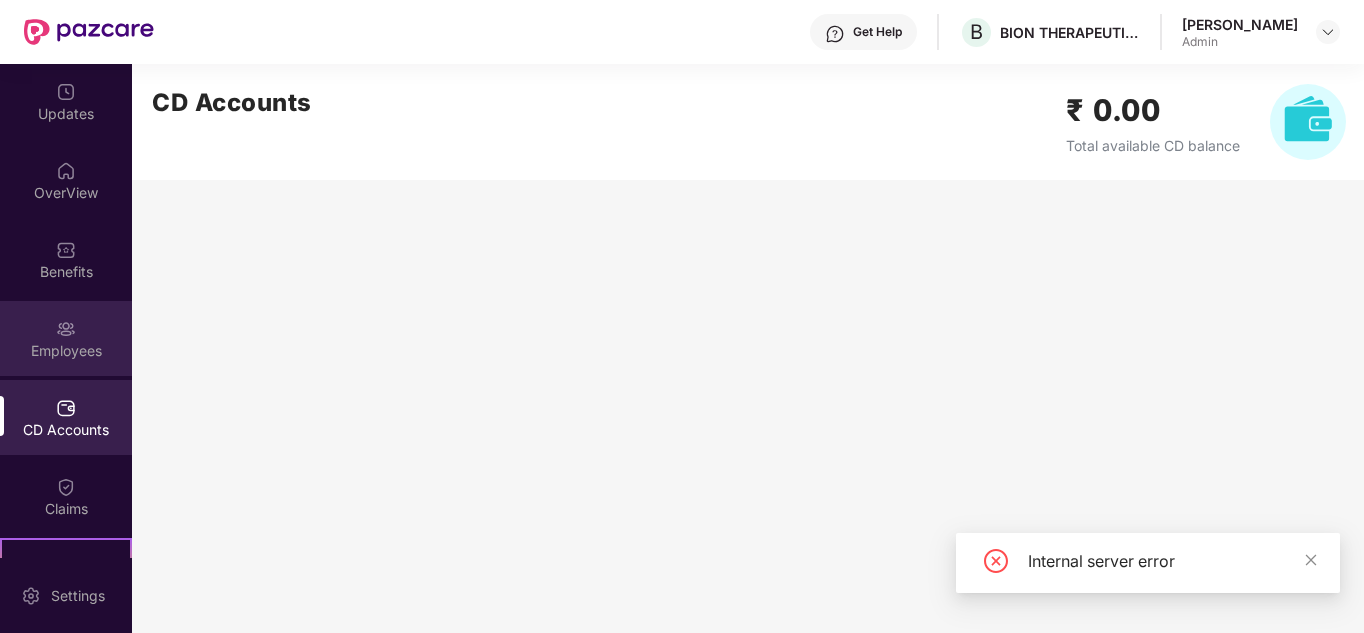 click on "Employees" at bounding box center (66, 351) 